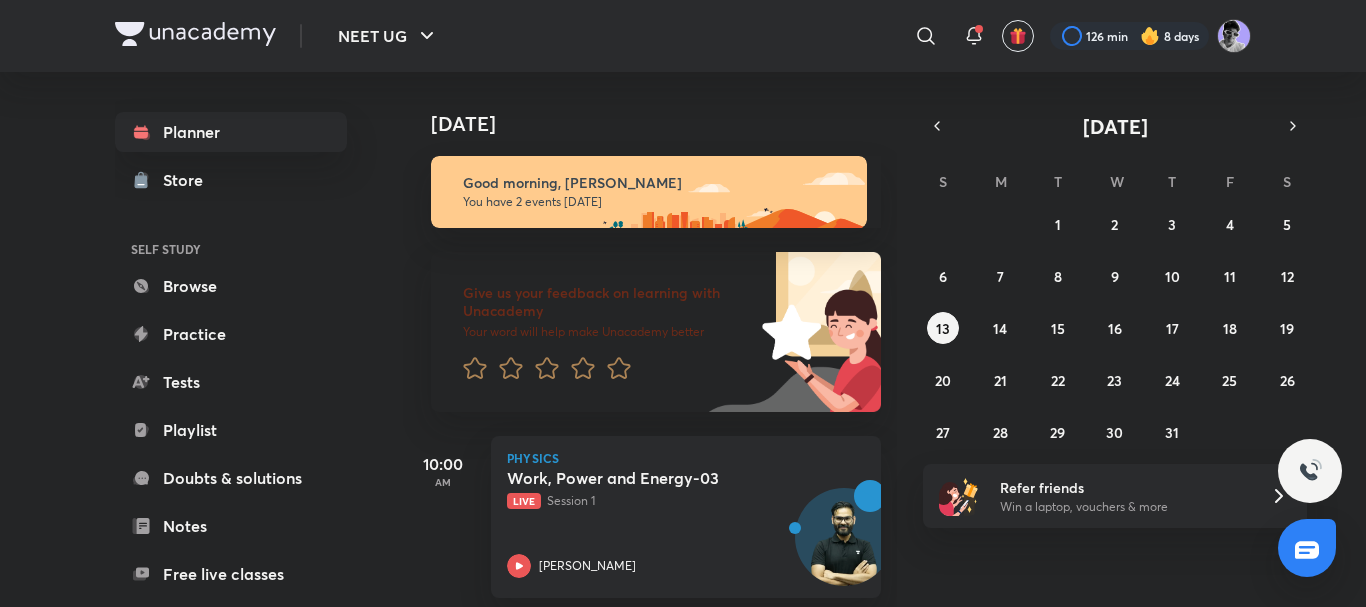 scroll, scrollTop: 0, scrollLeft: 0, axis: both 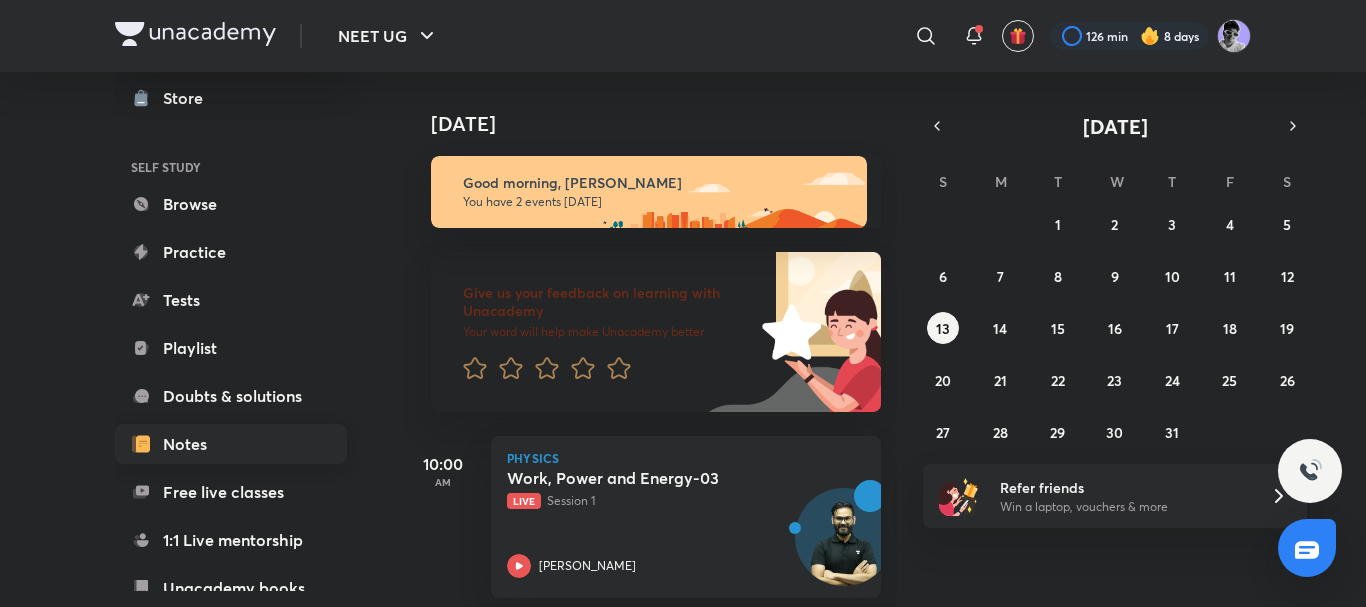 click on "Notes" at bounding box center [231, 444] 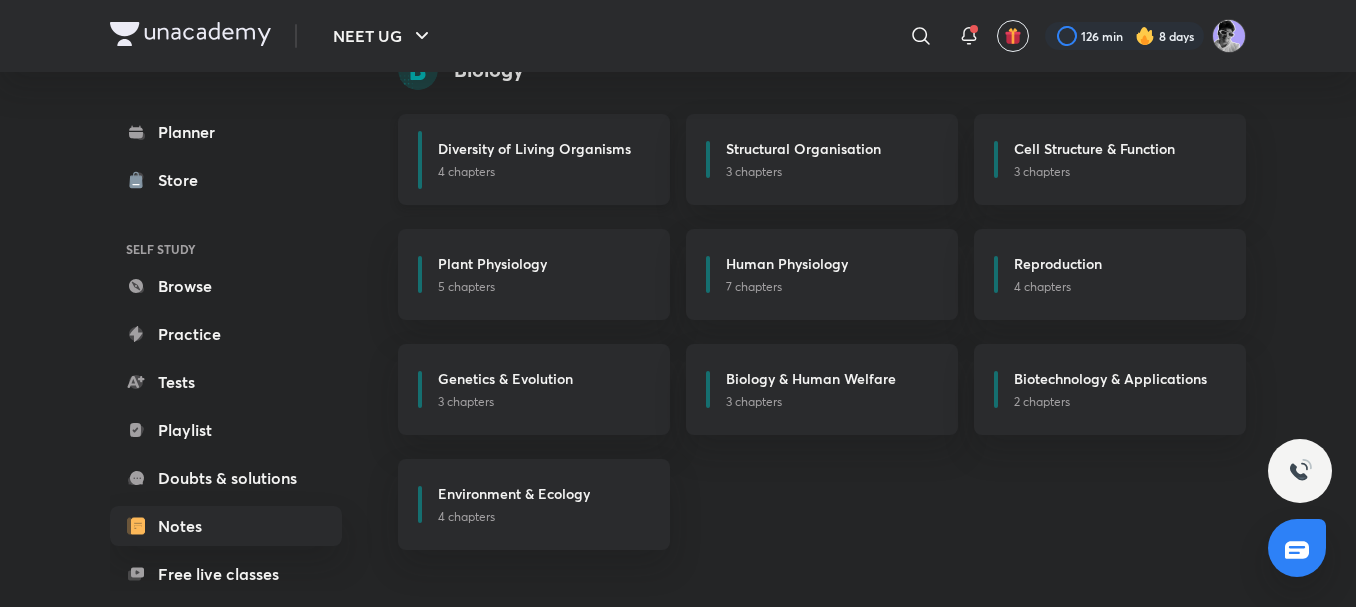 scroll, scrollTop: 264, scrollLeft: 0, axis: vertical 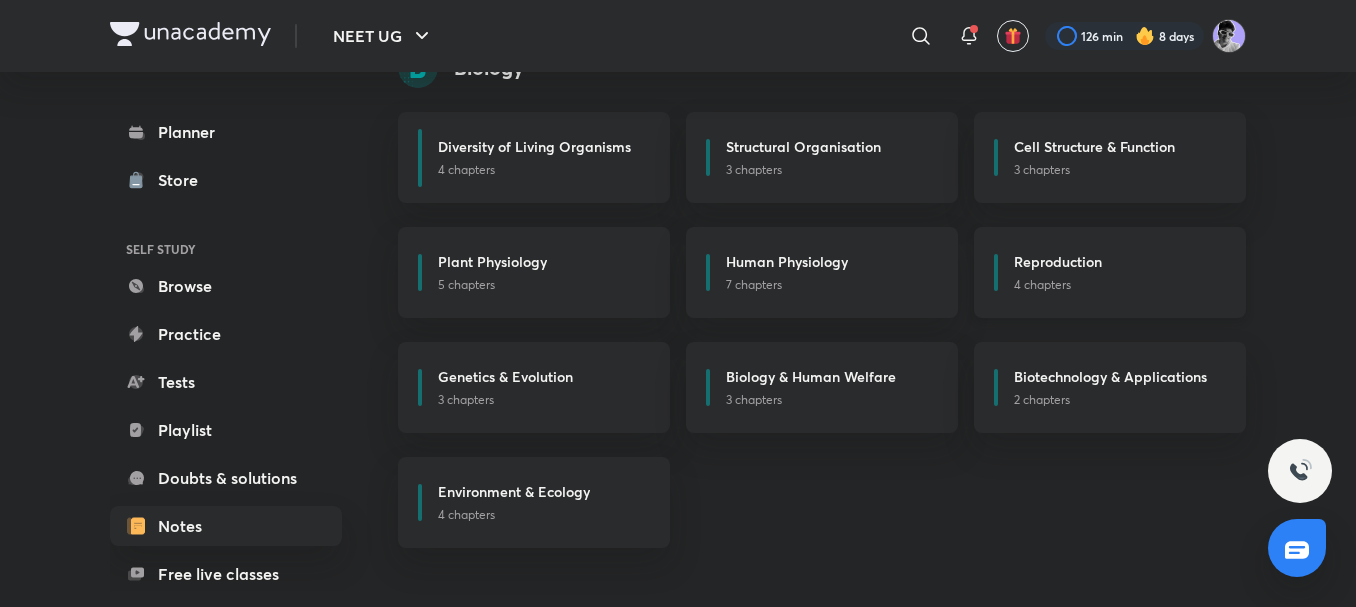 click on "4 chapters" at bounding box center [1118, 285] 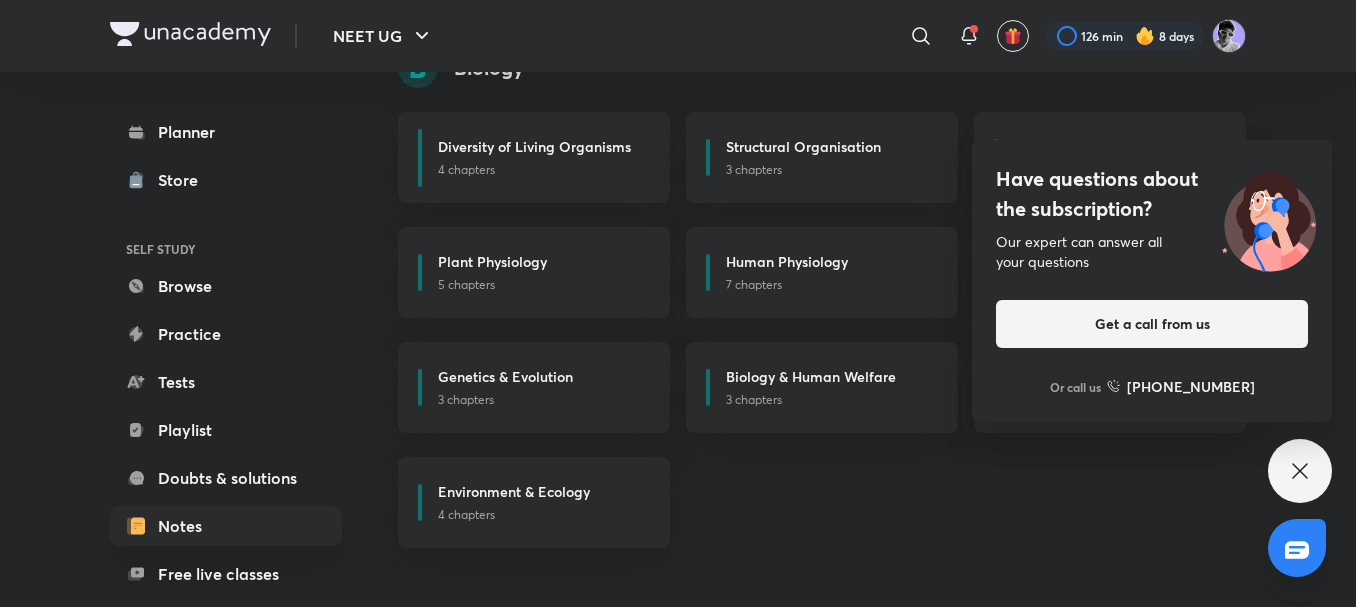 click at bounding box center (190, 34) 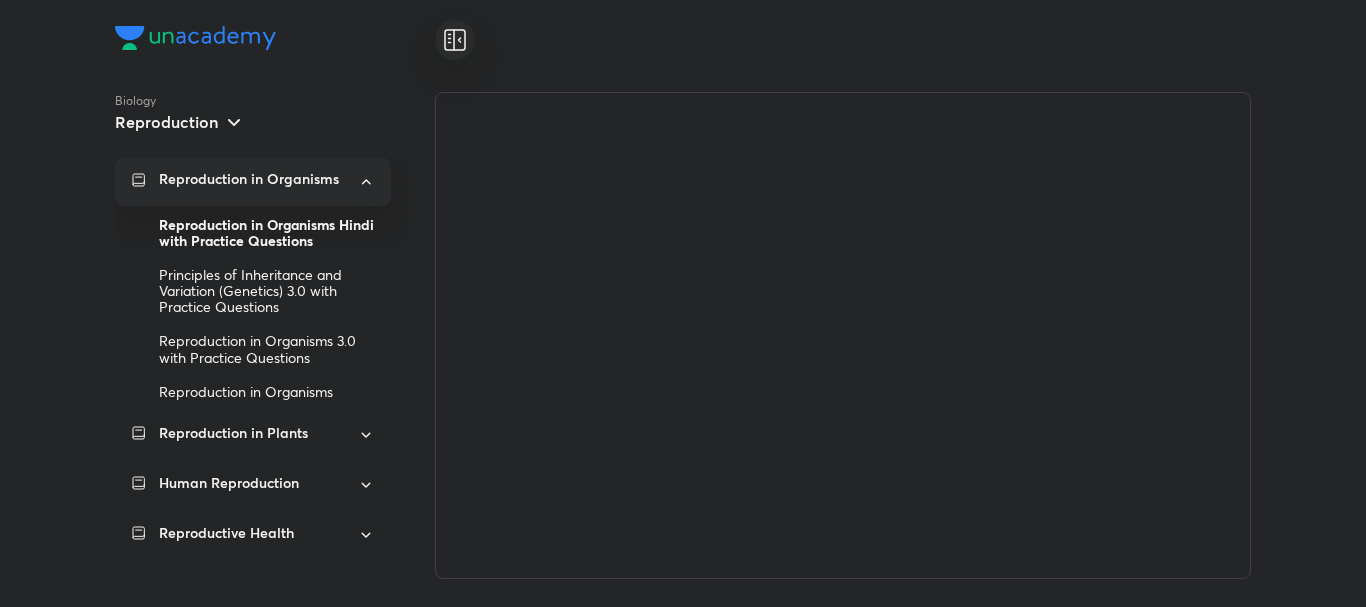 scroll, scrollTop: 0, scrollLeft: 0, axis: both 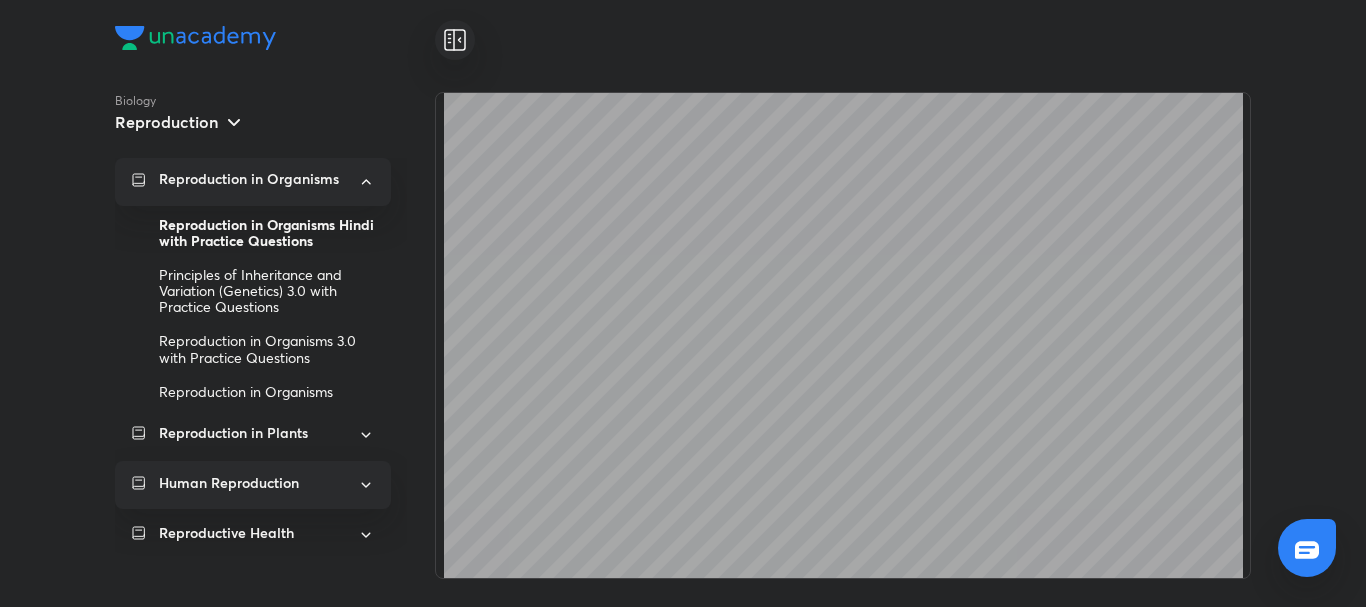 click on "Human Reproduction" at bounding box center (252, 483) 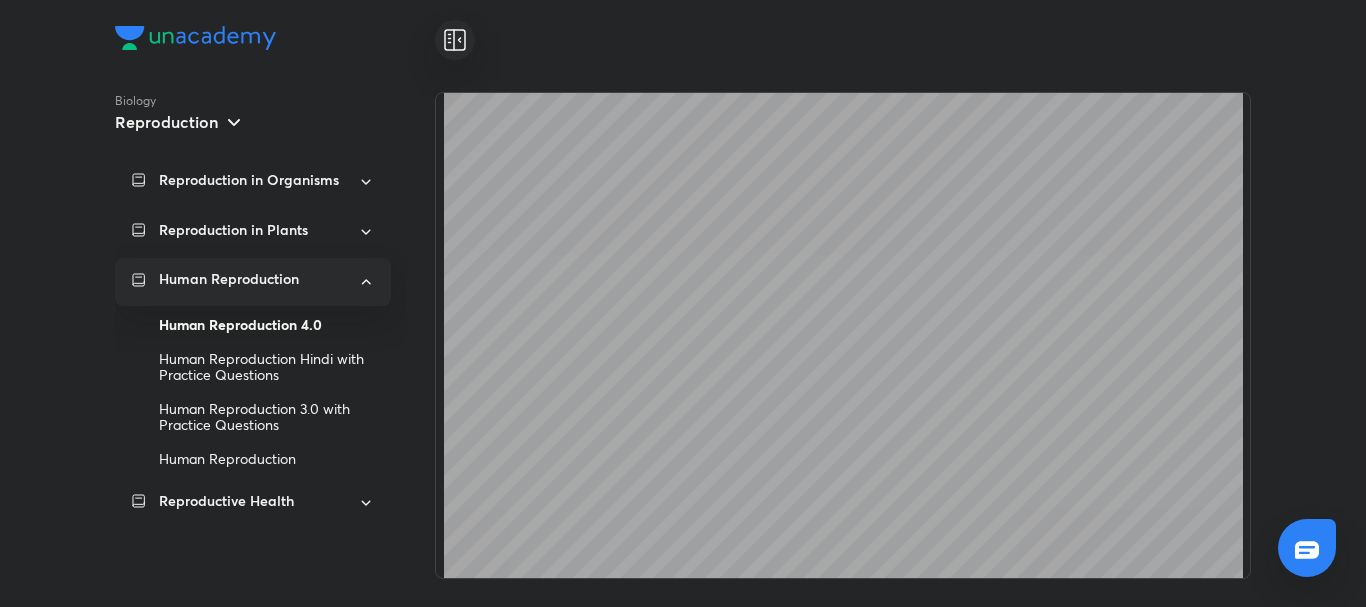 scroll, scrollTop: 22776, scrollLeft: 0, axis: vertical 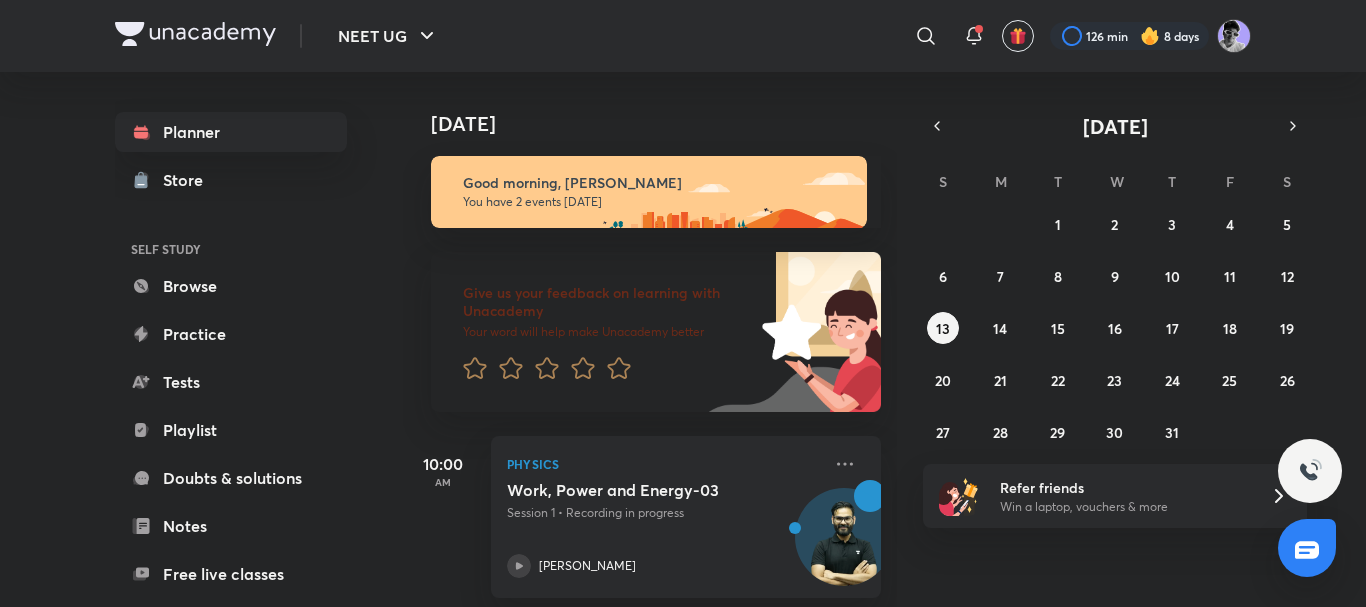 click at bounding box center (195, 34) 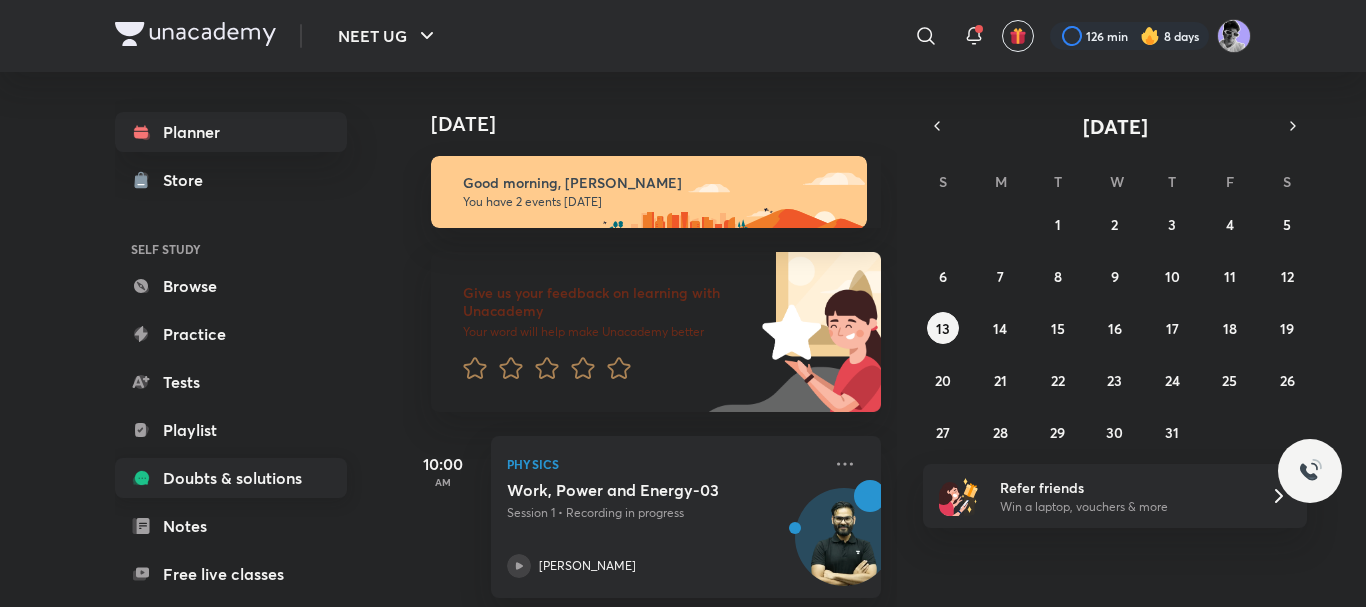 scroll, scrollTop: 0, scrollLeft: 0, axis: both 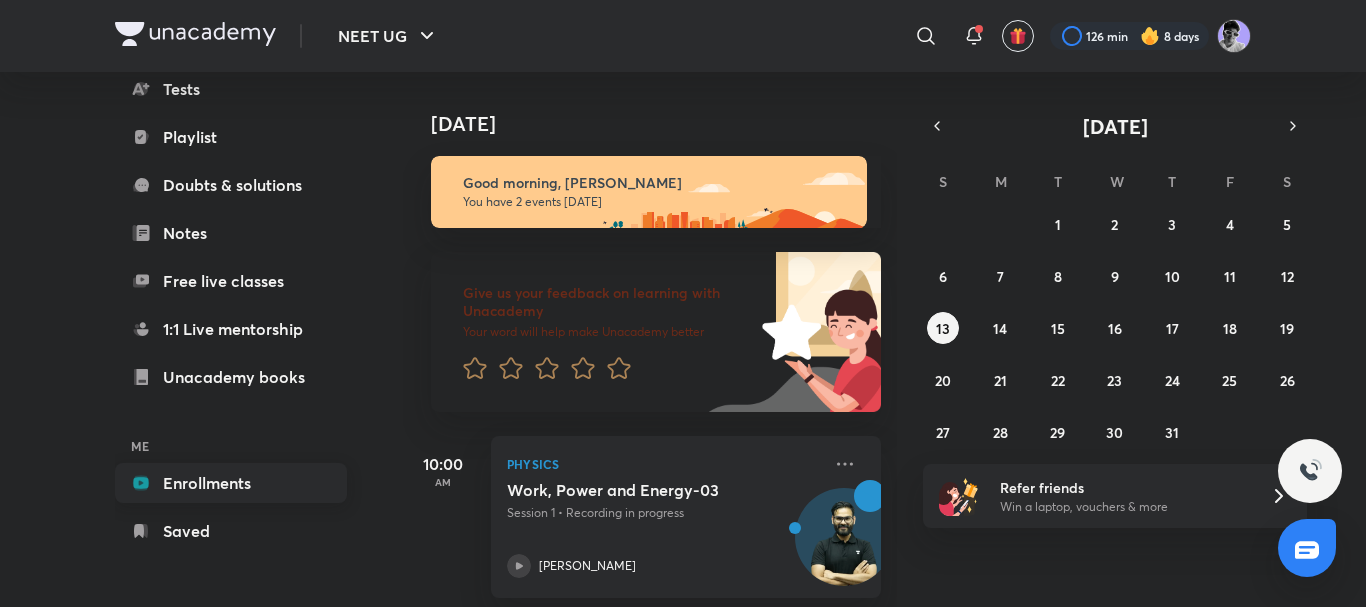 click on "Enrollments" at bounding box center [231, 483] 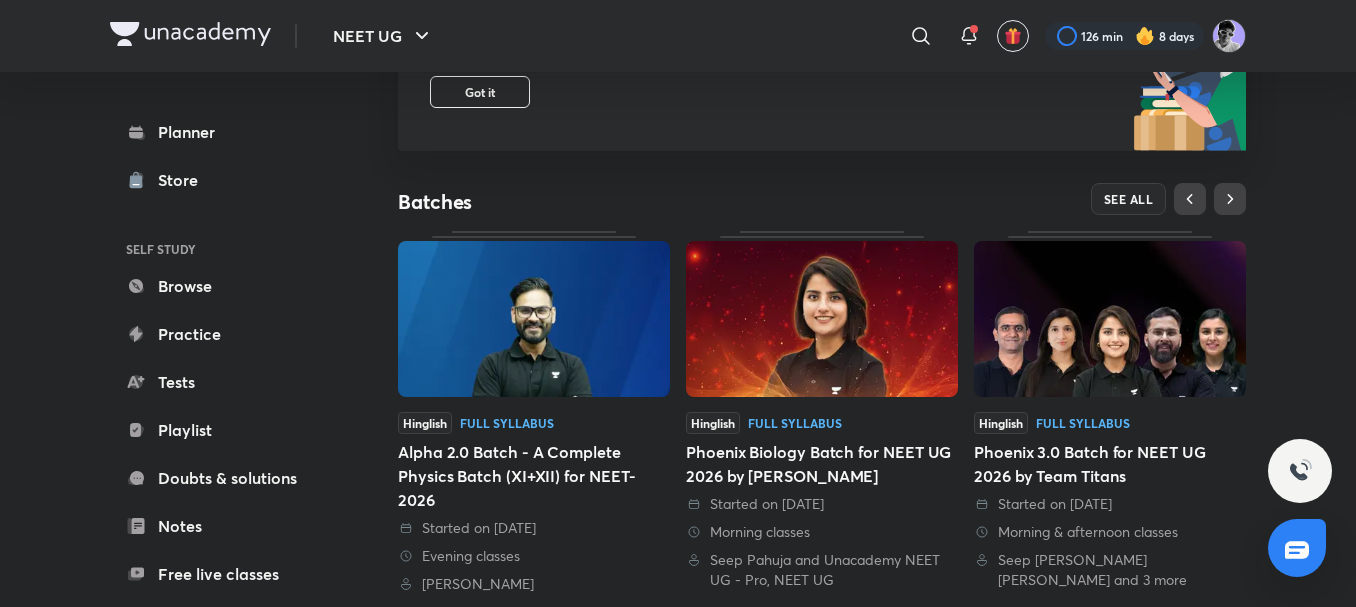 scroll, scrollTop: 374, scrollLeft: 0, axis: vertical 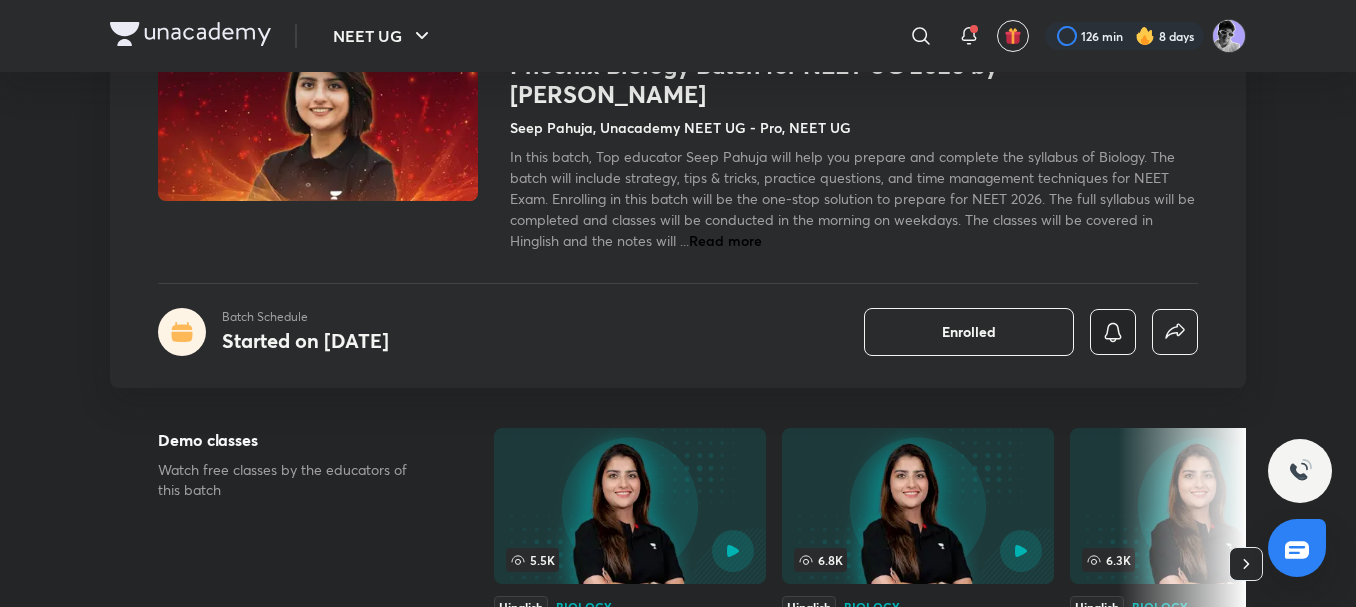 click 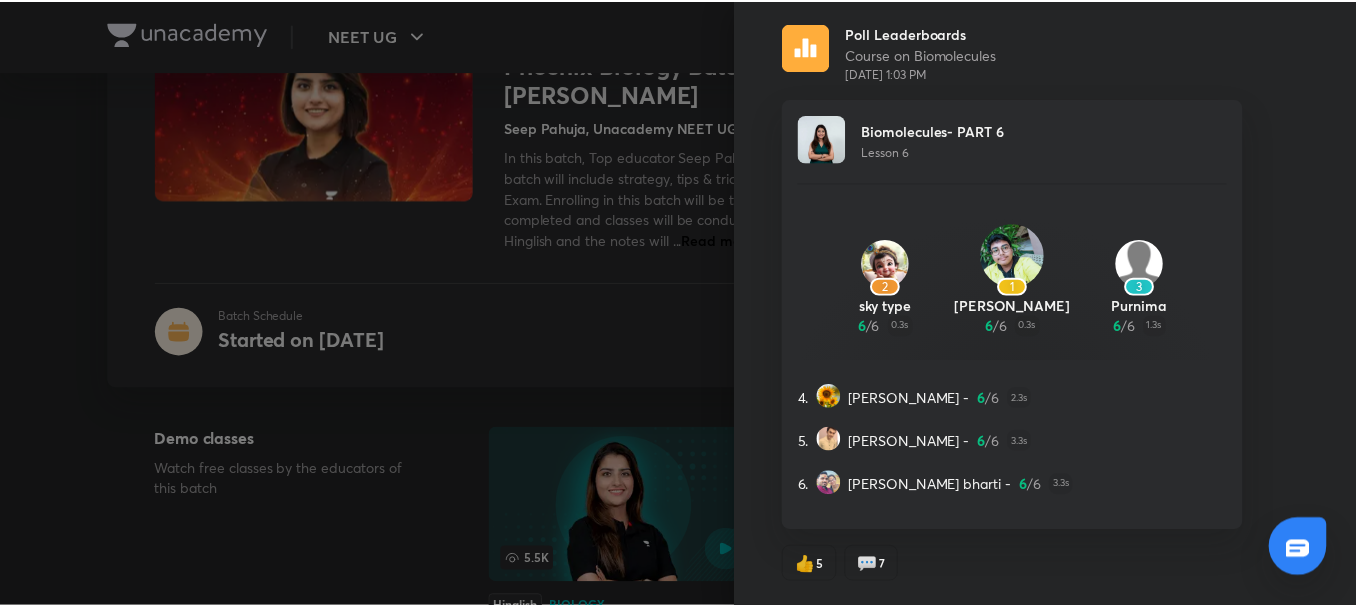 scroll, scrollTop: 11873, scrollLeft: 0, axis: vertical 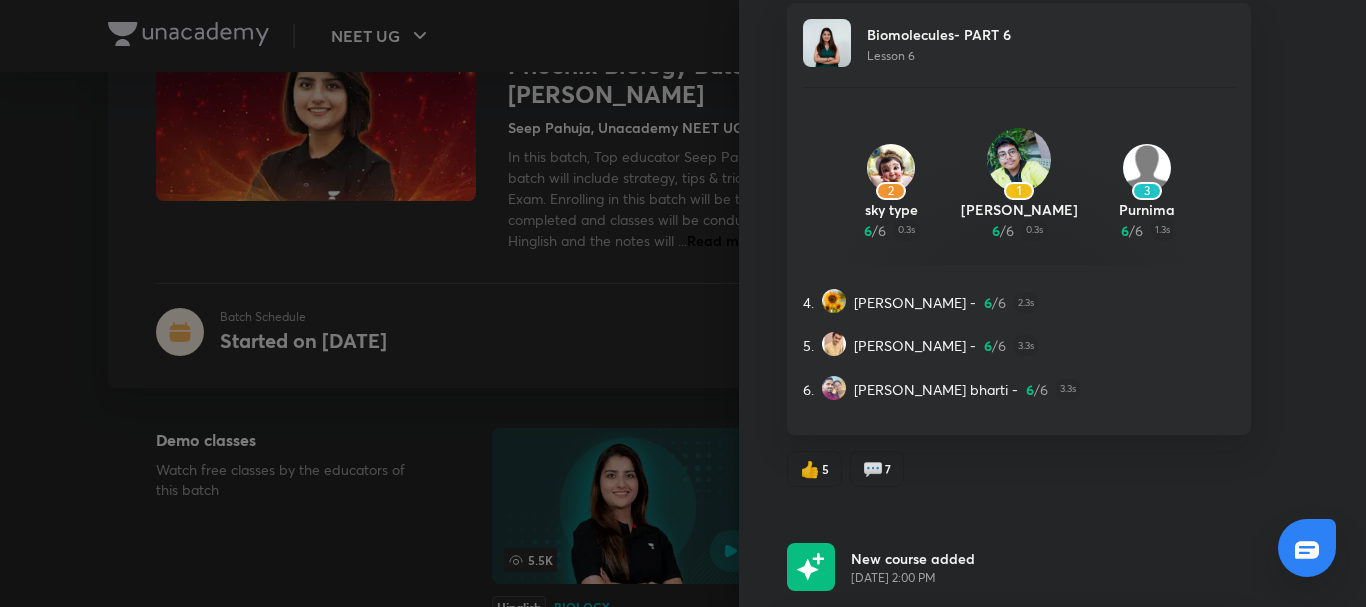 click at bounding box center [683, 303] 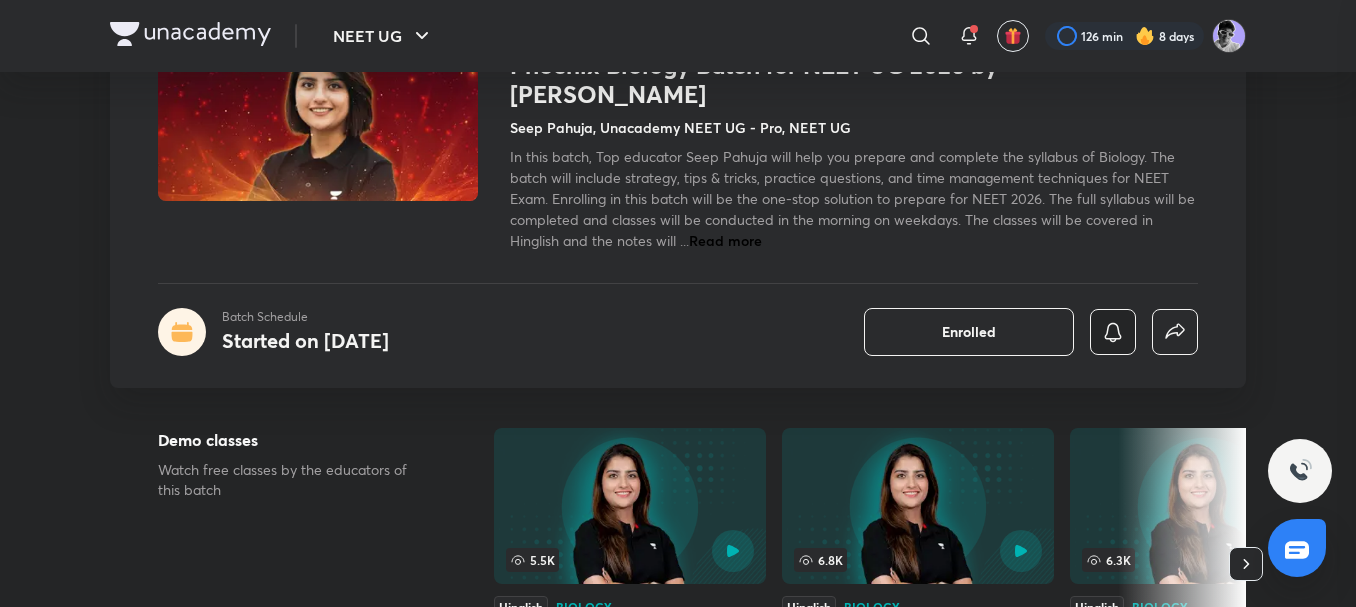 scroll, scrollTop: 0, scrollLeft: 0, axis: both 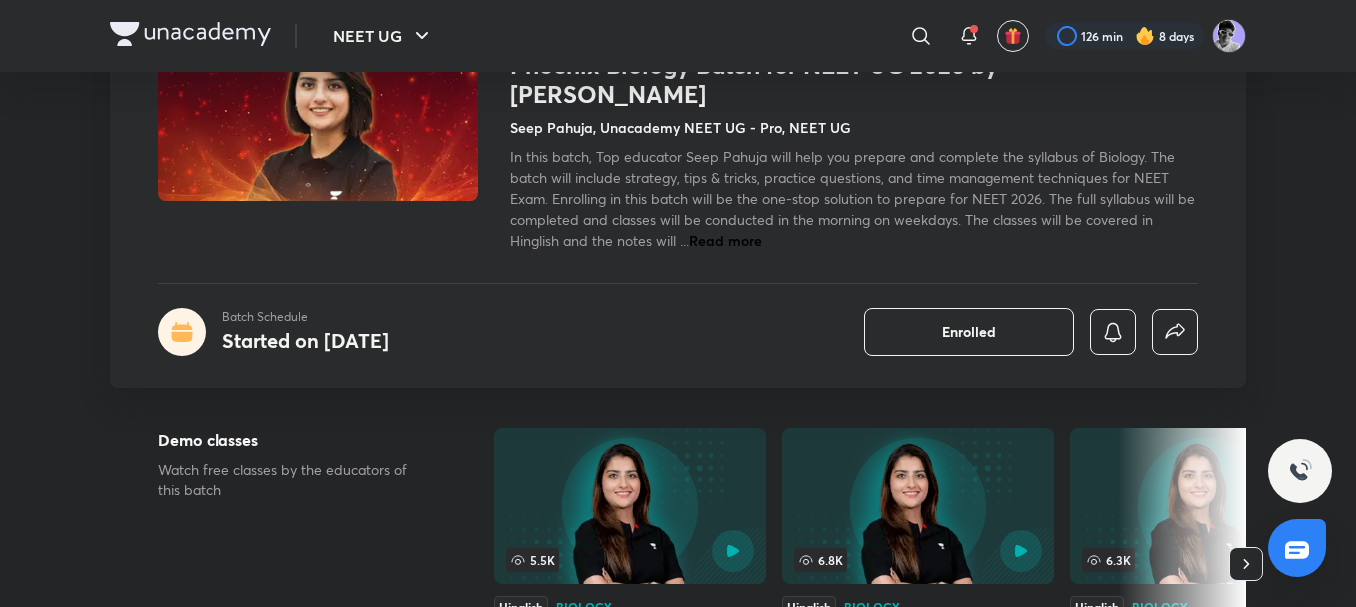 click at bounding box center [630, 506] 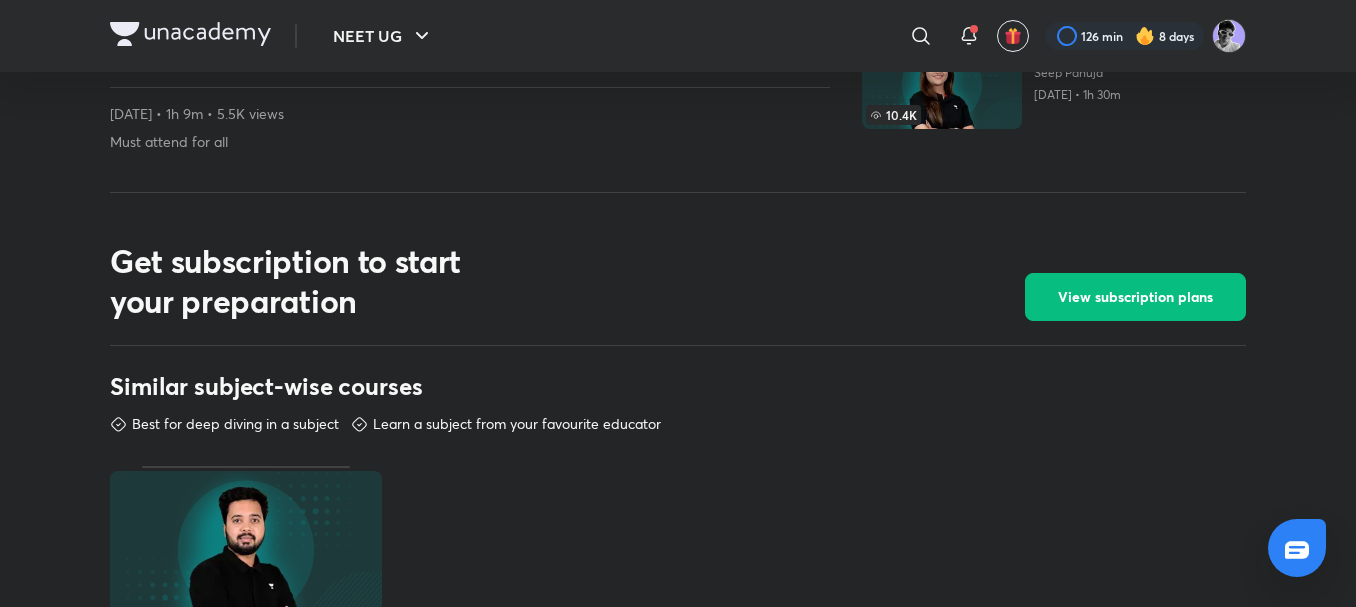 scroll, scrollTop: 0, scrollLeft: 0, axis: both 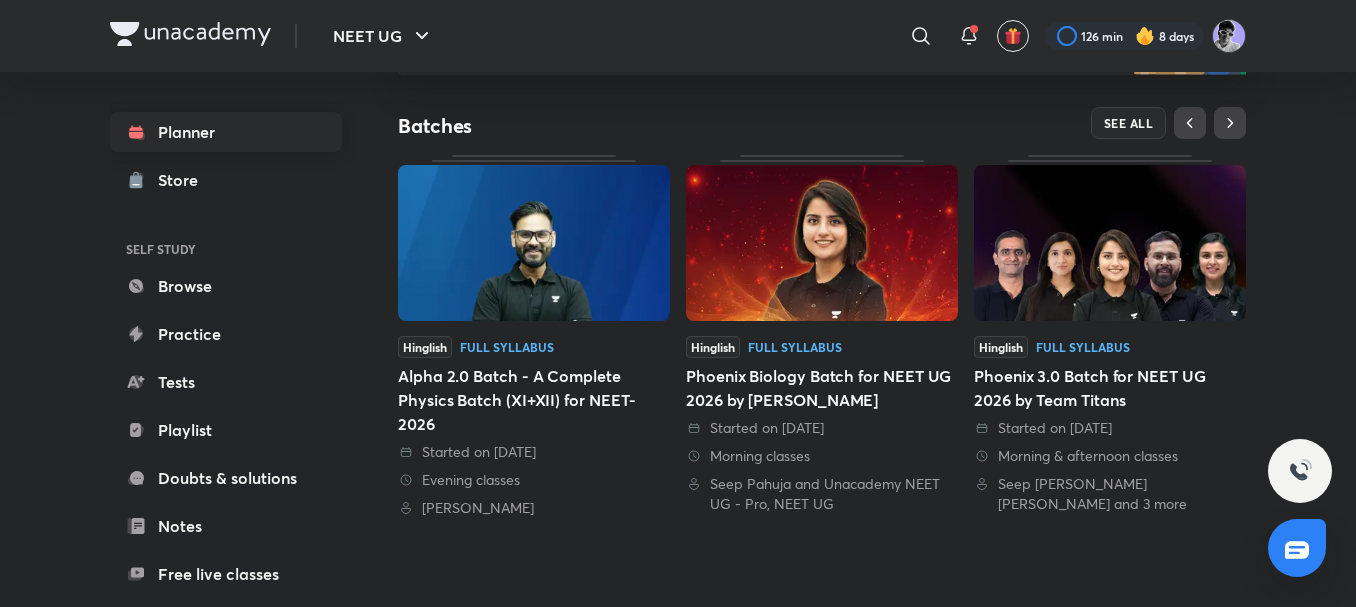 click on "Planner" at bounding box center (226, 132) 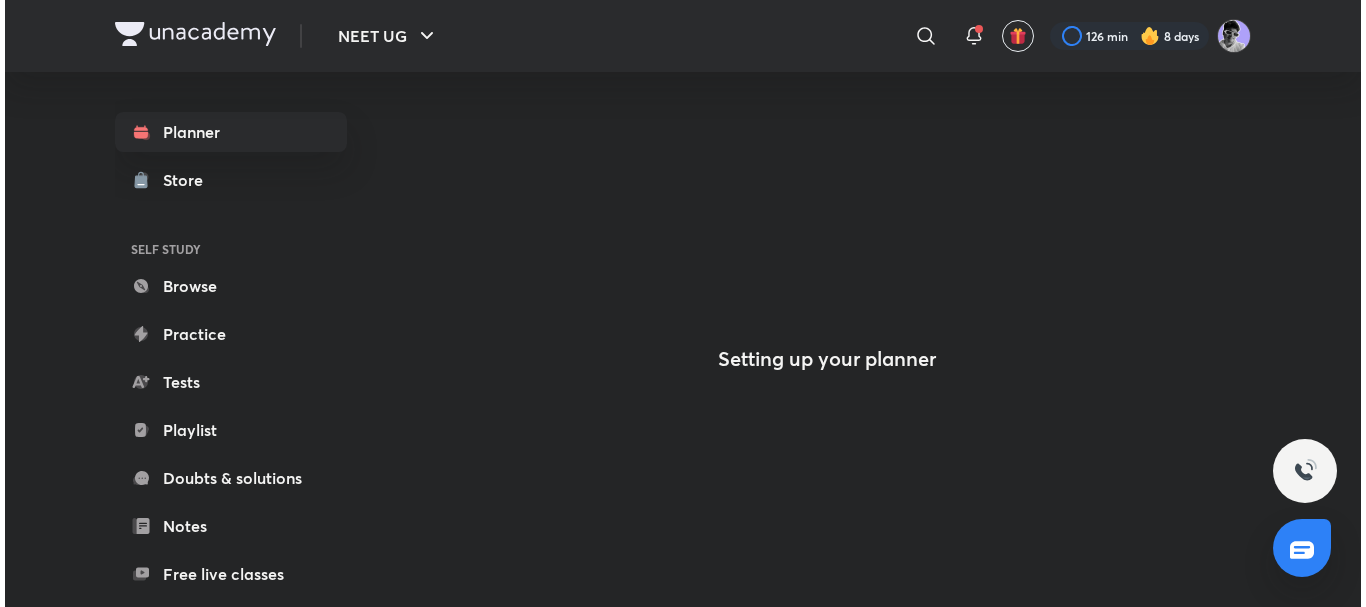 scroll, scrollTop: 0, scrollLeft: 0, axis: both 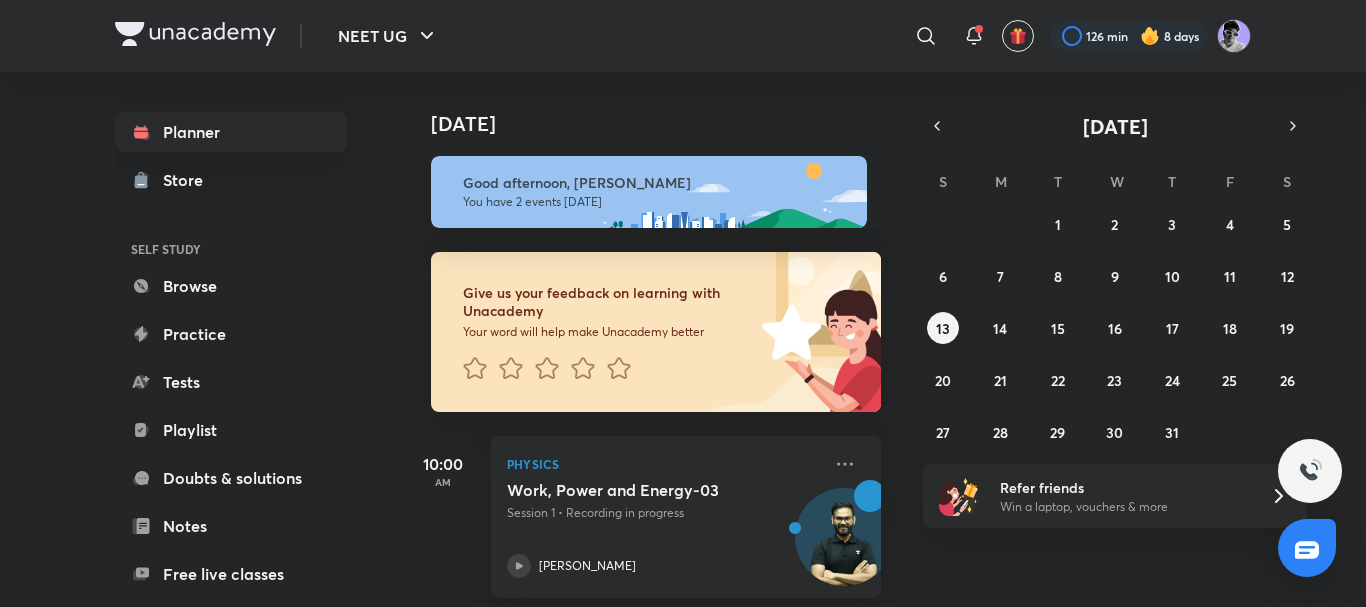 click on "29 30 1 2 3 4 5 6 7 8 9 10 11 12 13 14 15 16 17 18 19 20 21 22 23 24 25 26 27 28 29 30 31 1 2" at bounding box center (1115, 328) 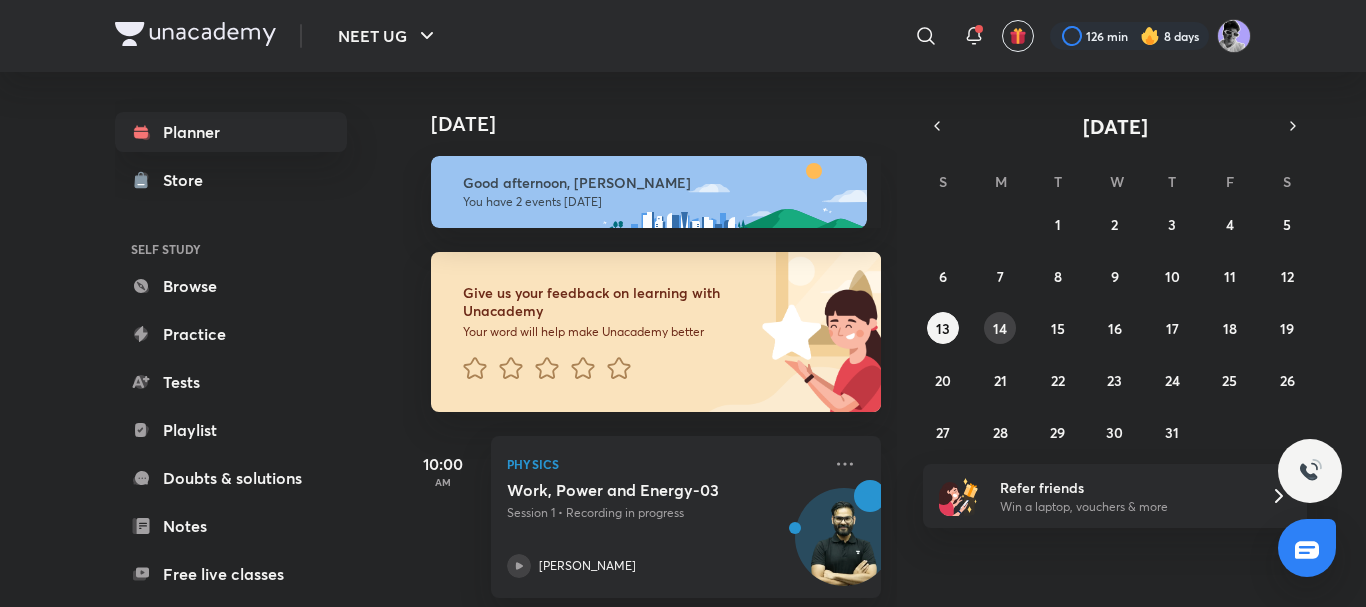 click on "14" at bounding box center (1000, 328) 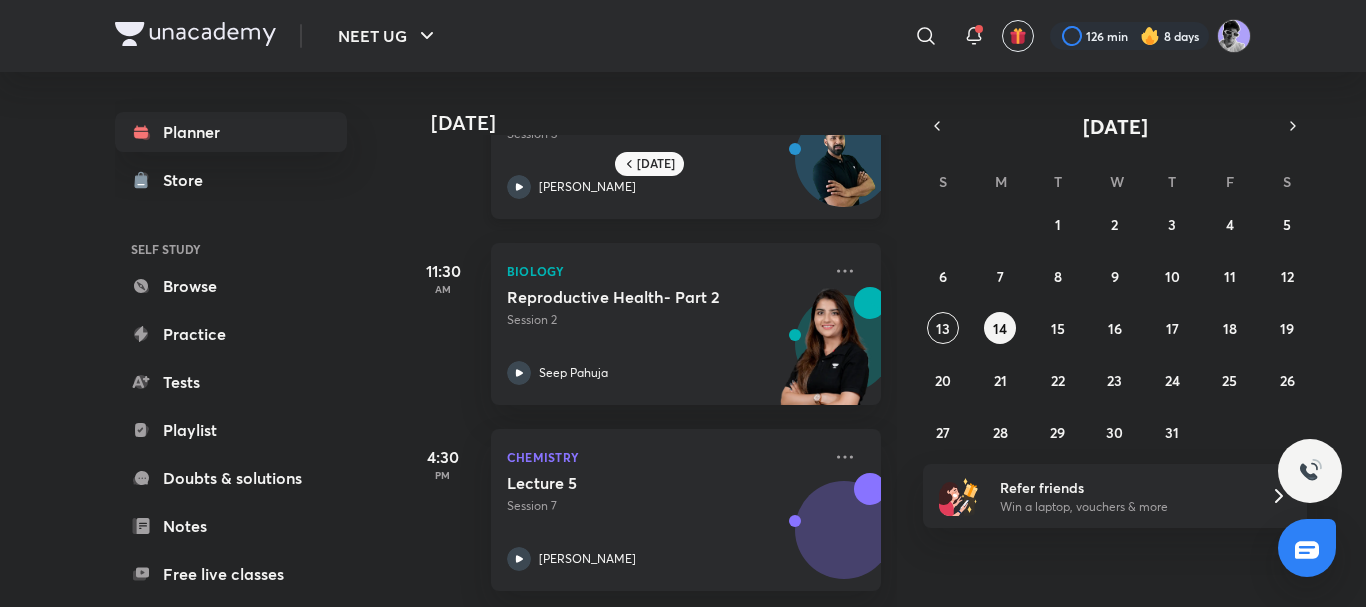 scroll, scrollTop: 304, scrollLeft: 0, axis: vertical 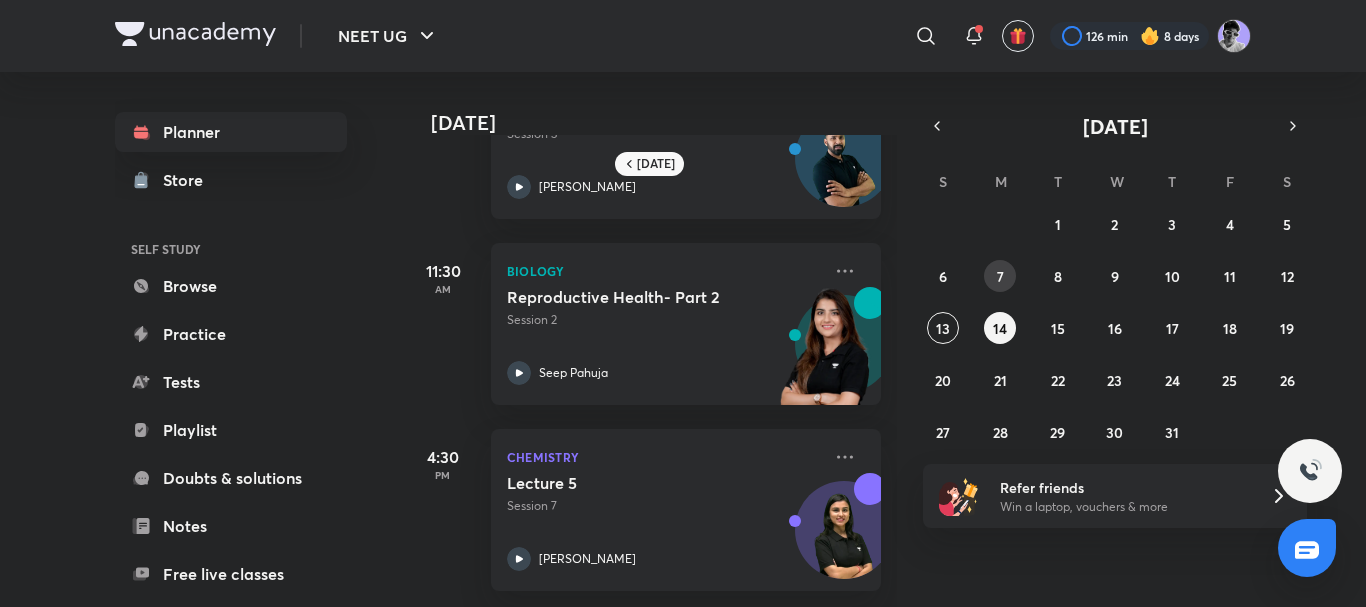 click on "7" at bounding box center [1000, 276] 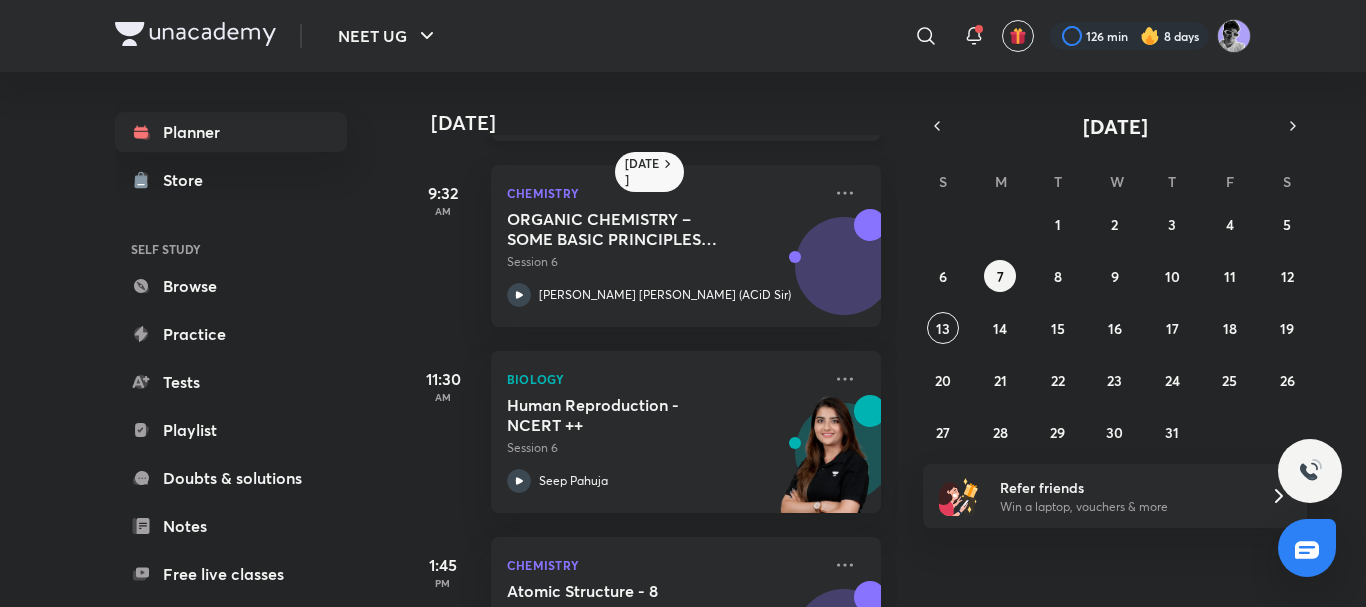 scroll, scrollTop: 378, scrollLeft: 0, axis: vertical 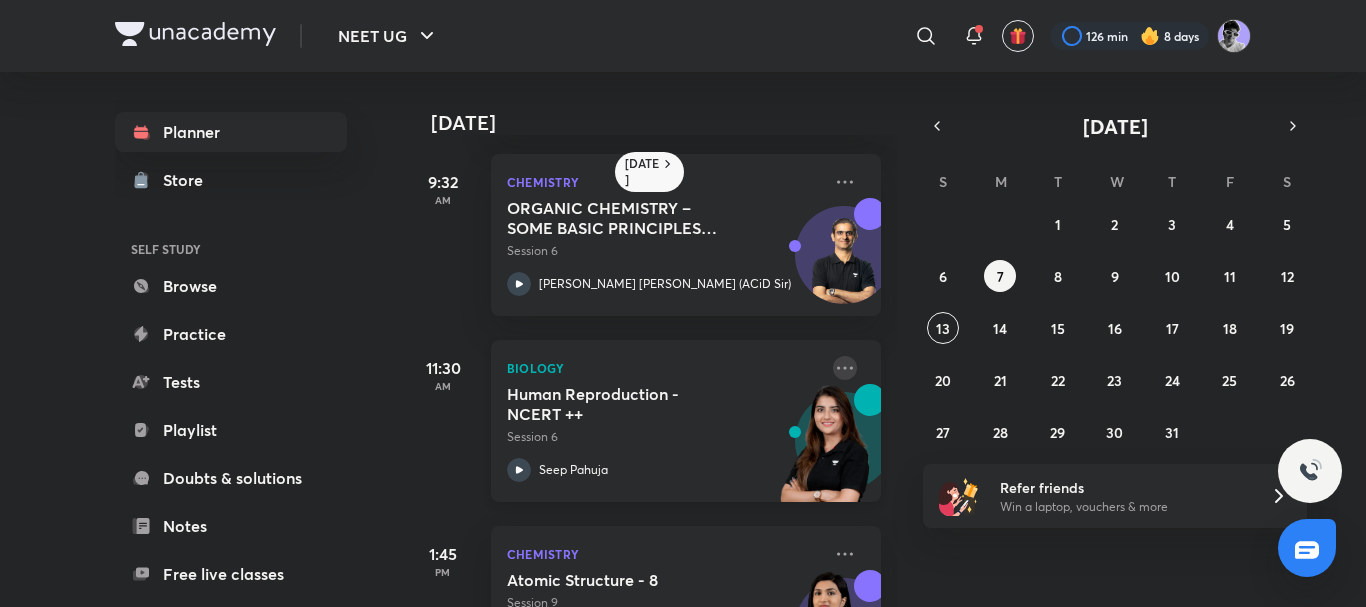 click 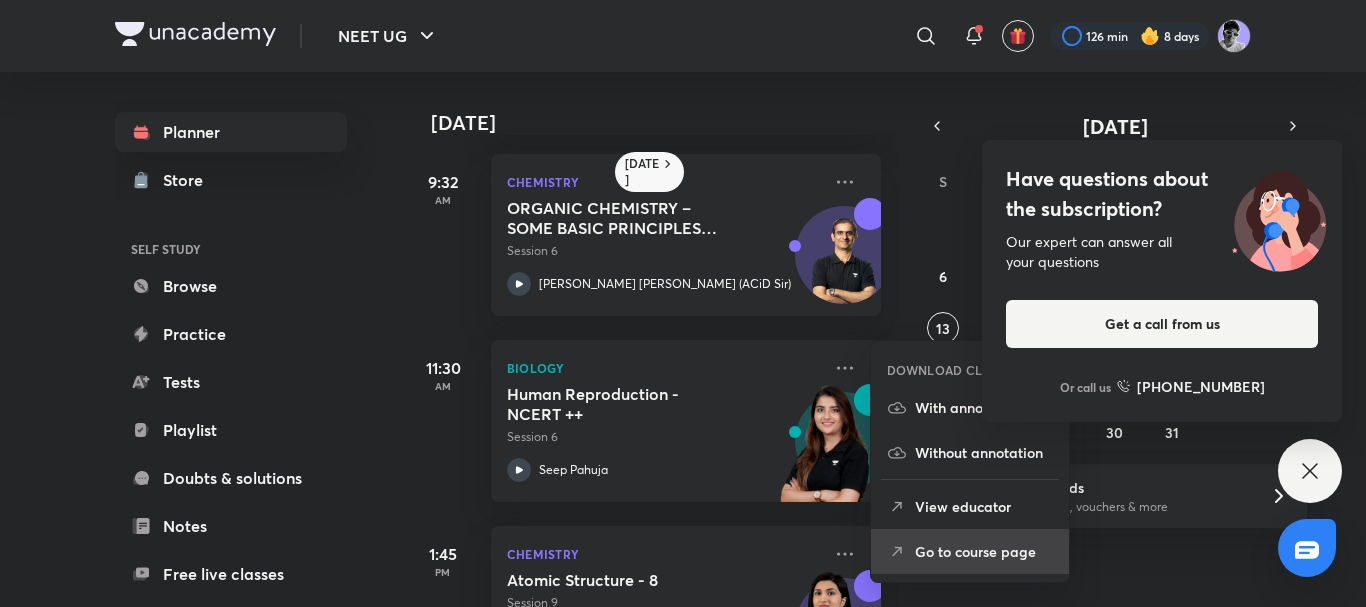 click on "Go to course page" at bounding box center [984, 551] 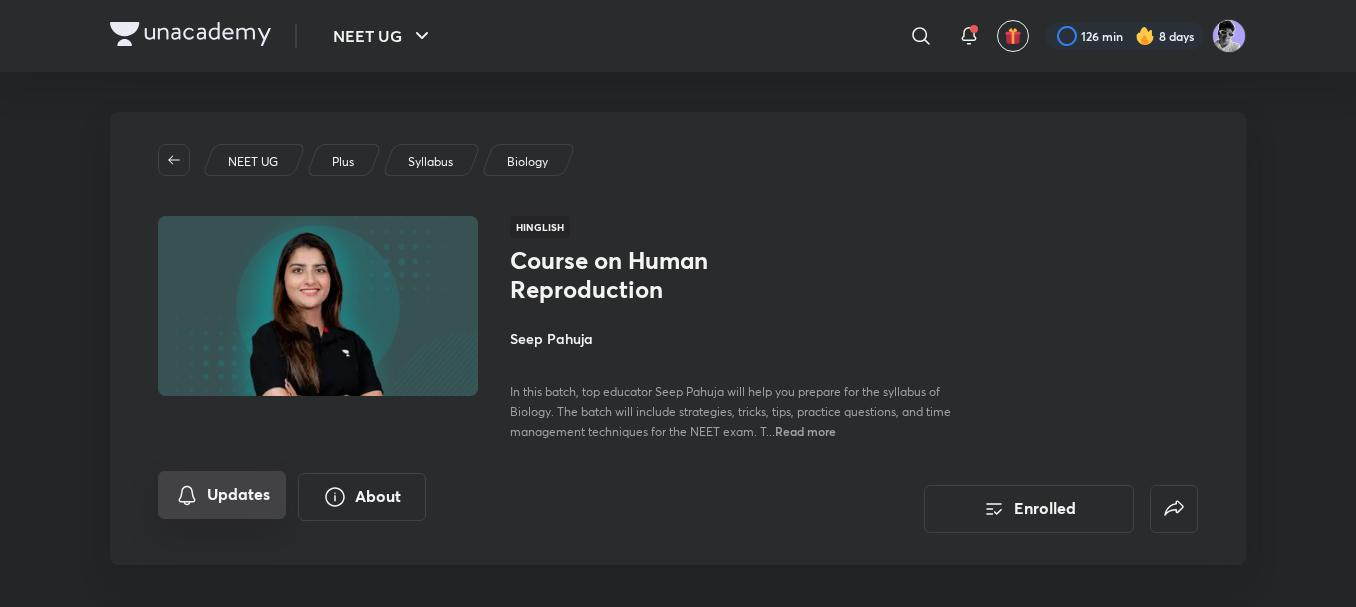 click on "Updates" at bounding box center (222, 495) 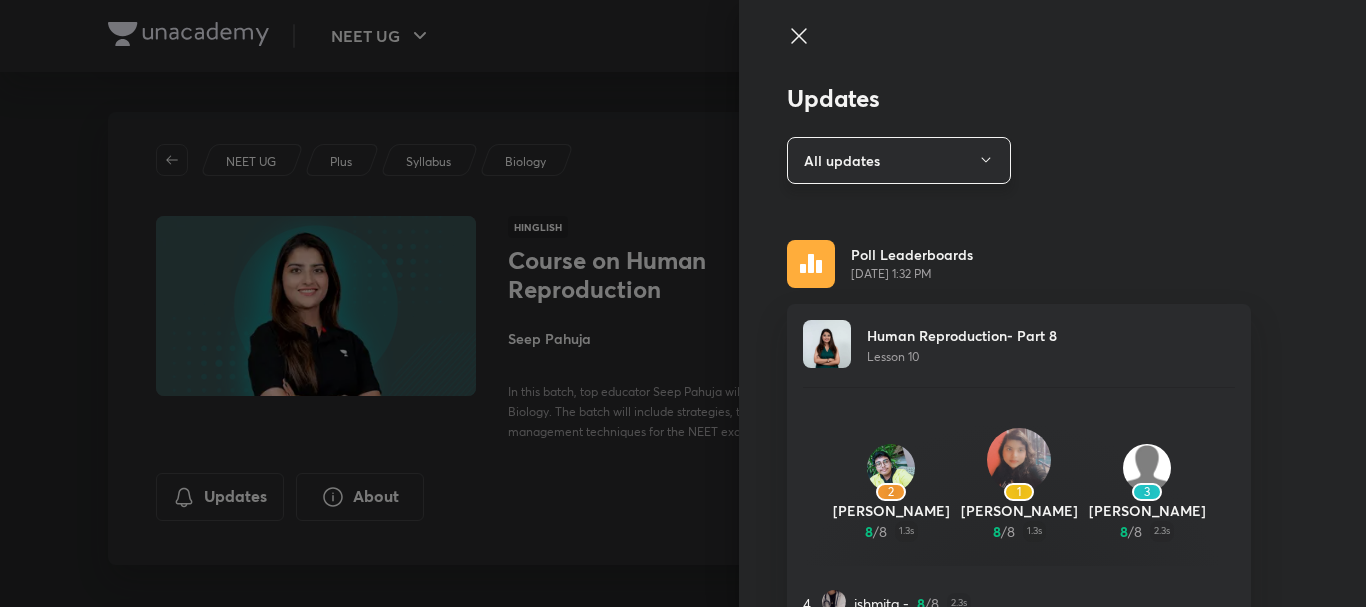 click on "All updates" at bounding box center [899, 160] 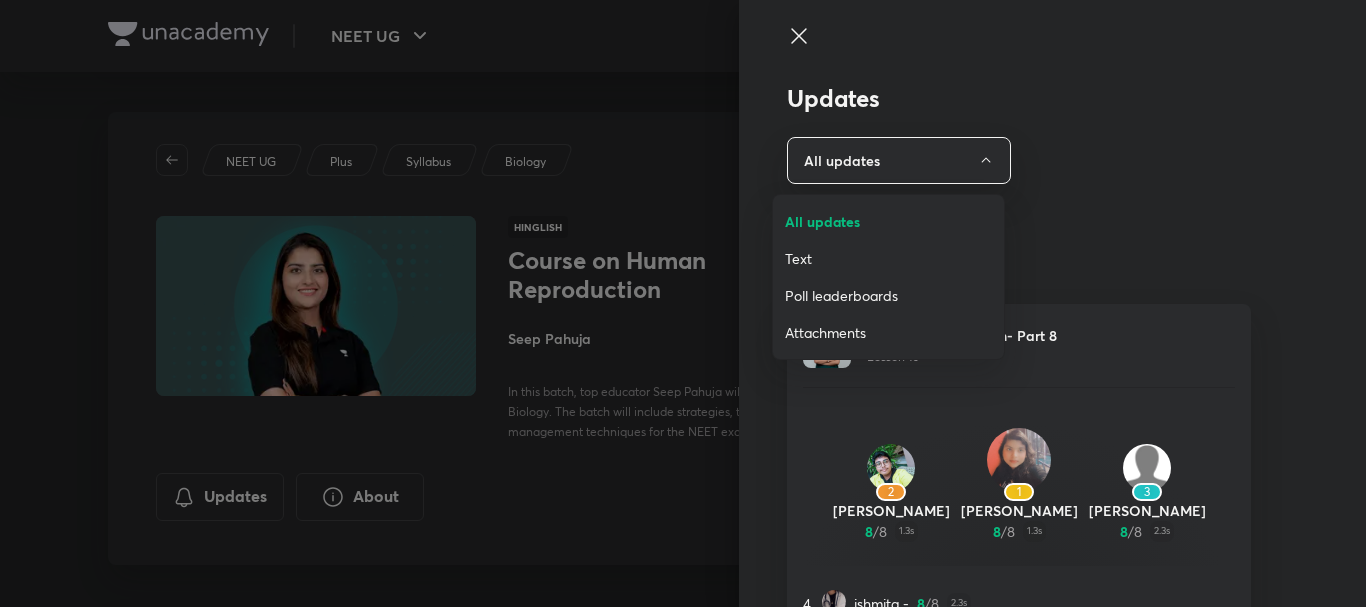click on "Attachments" at bounding box center (888, 332) 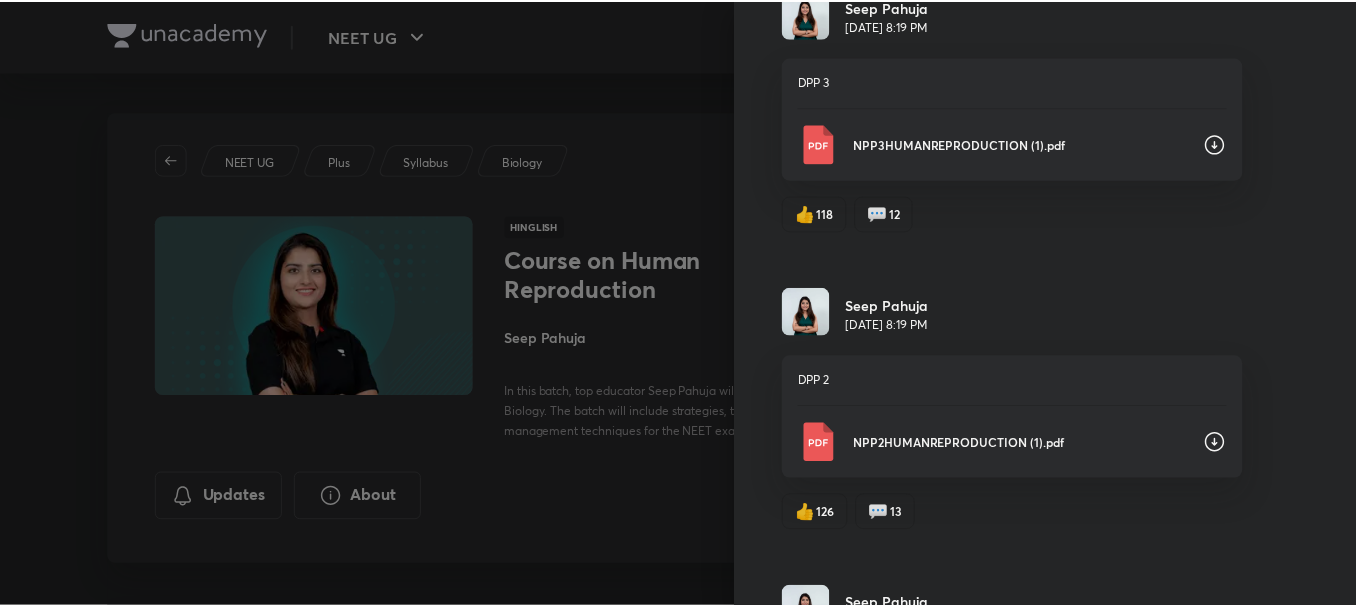 scroll, scrollTop: 1095, scrollLeft: 0, axis: vertical 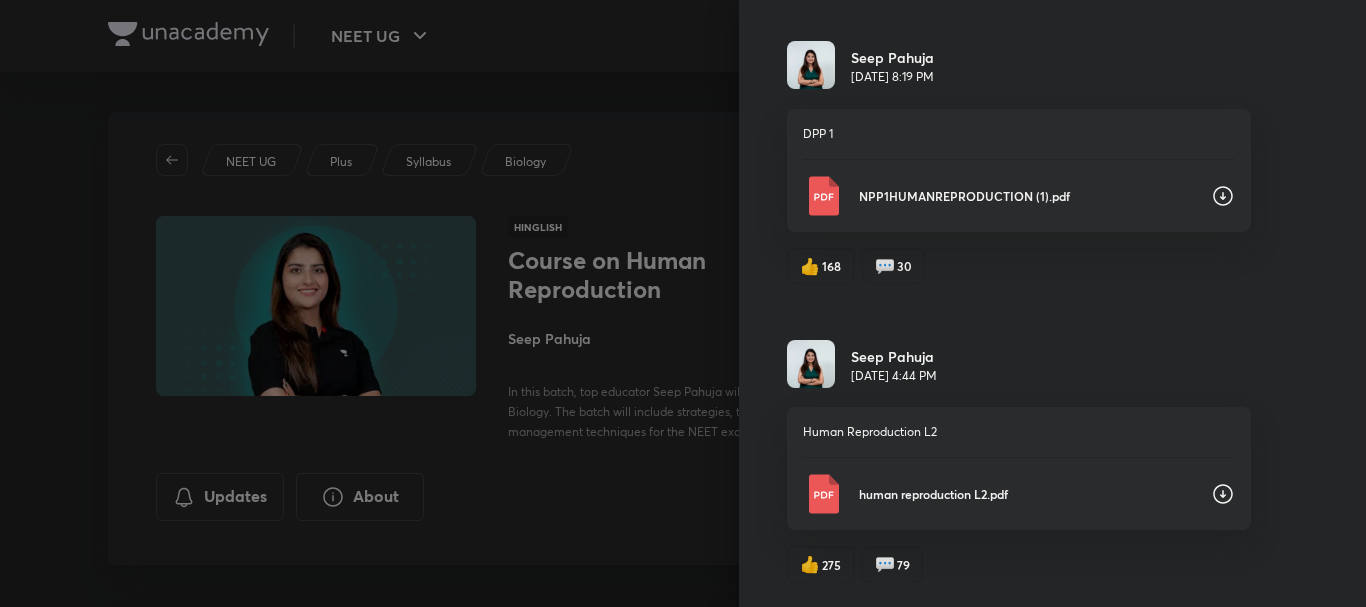 click at bounding box center (683, 303) 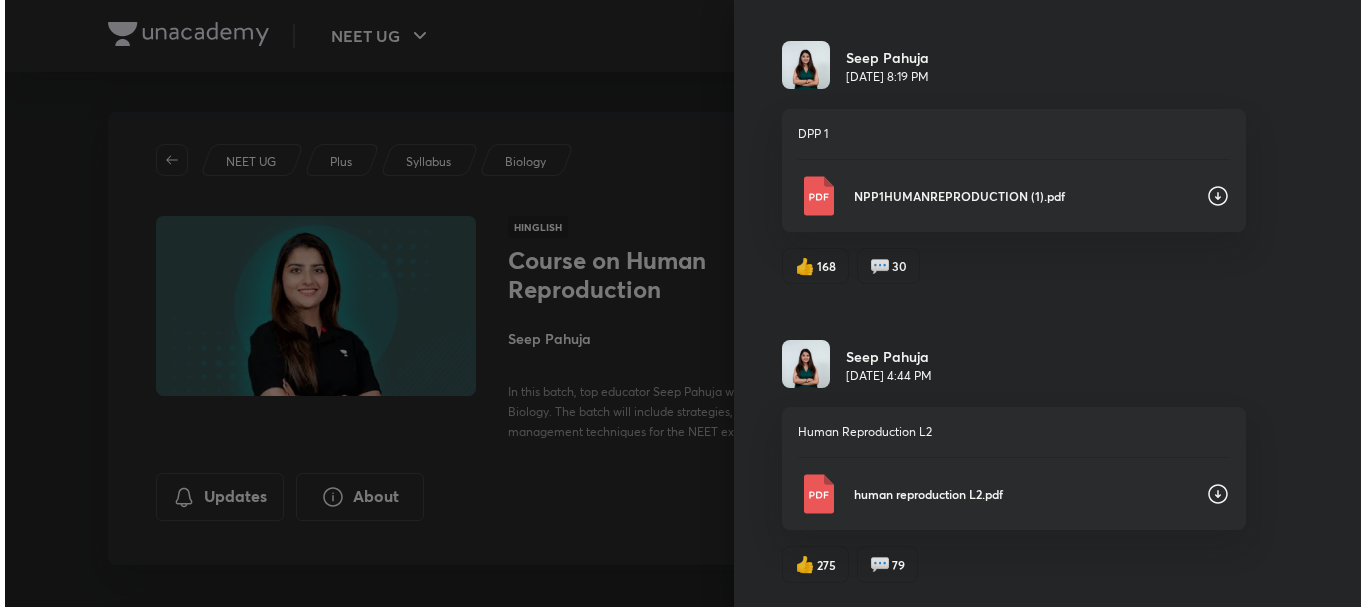 scroll, scrollTop: 0, scrollLeft: 0, axis: both 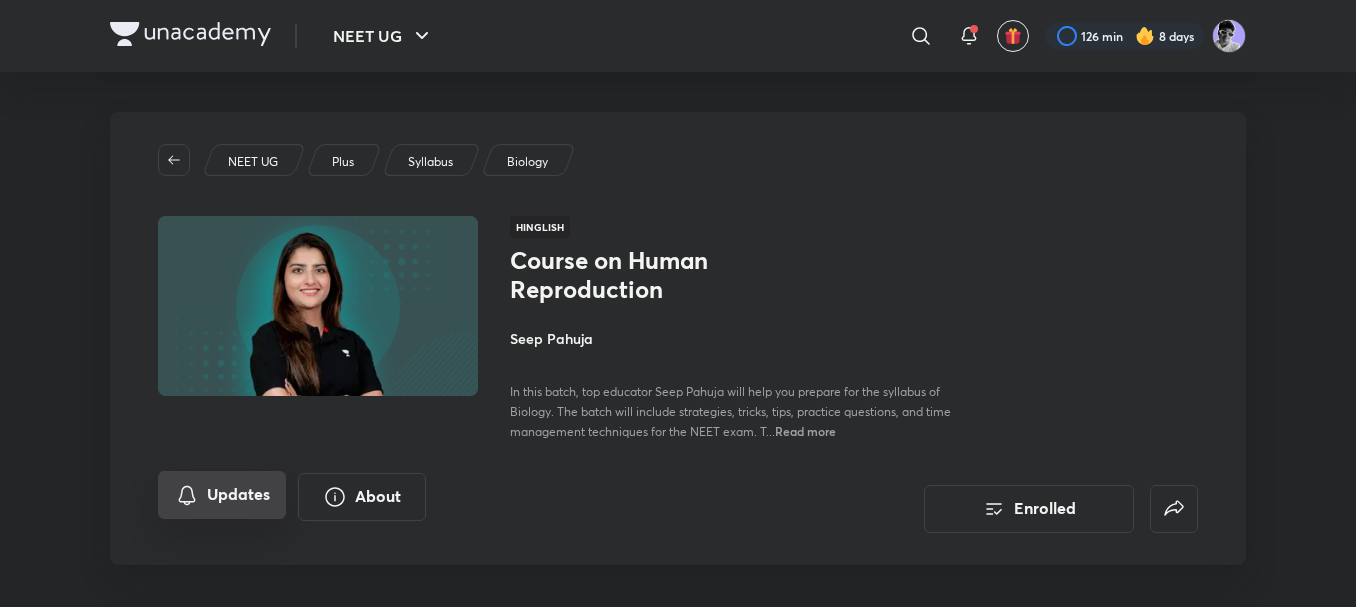 click on "Updates" at bounding box center [222, 495] 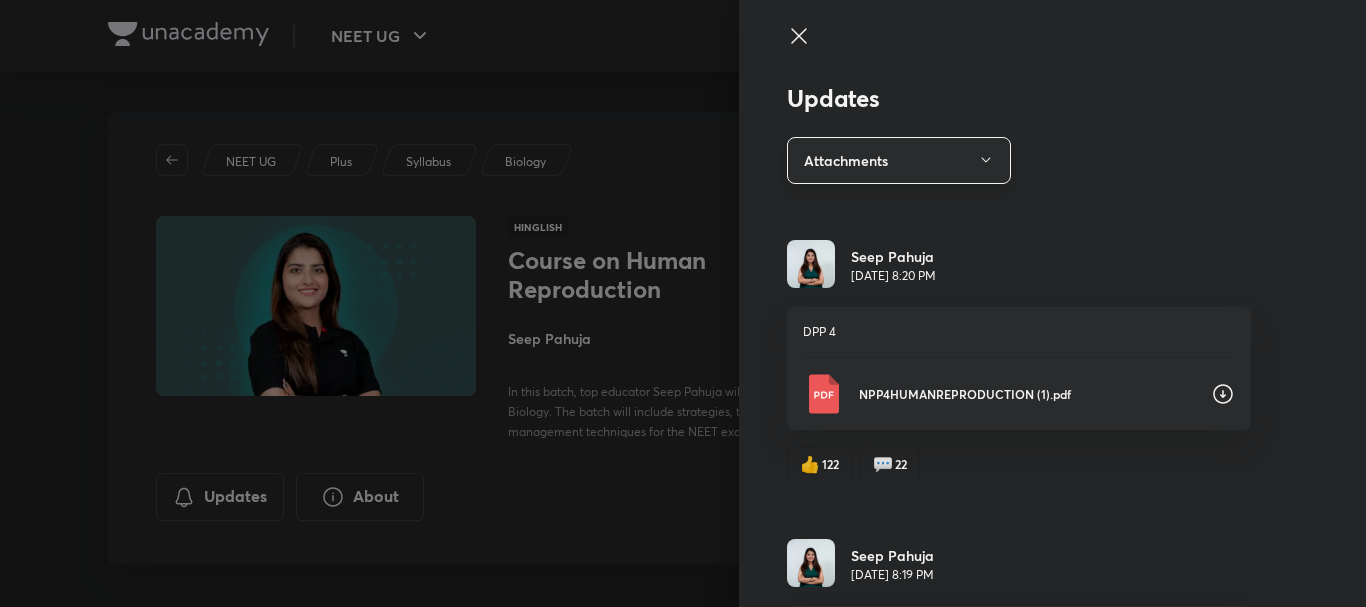 click on "Attachments" at bounding box center (899, 160) 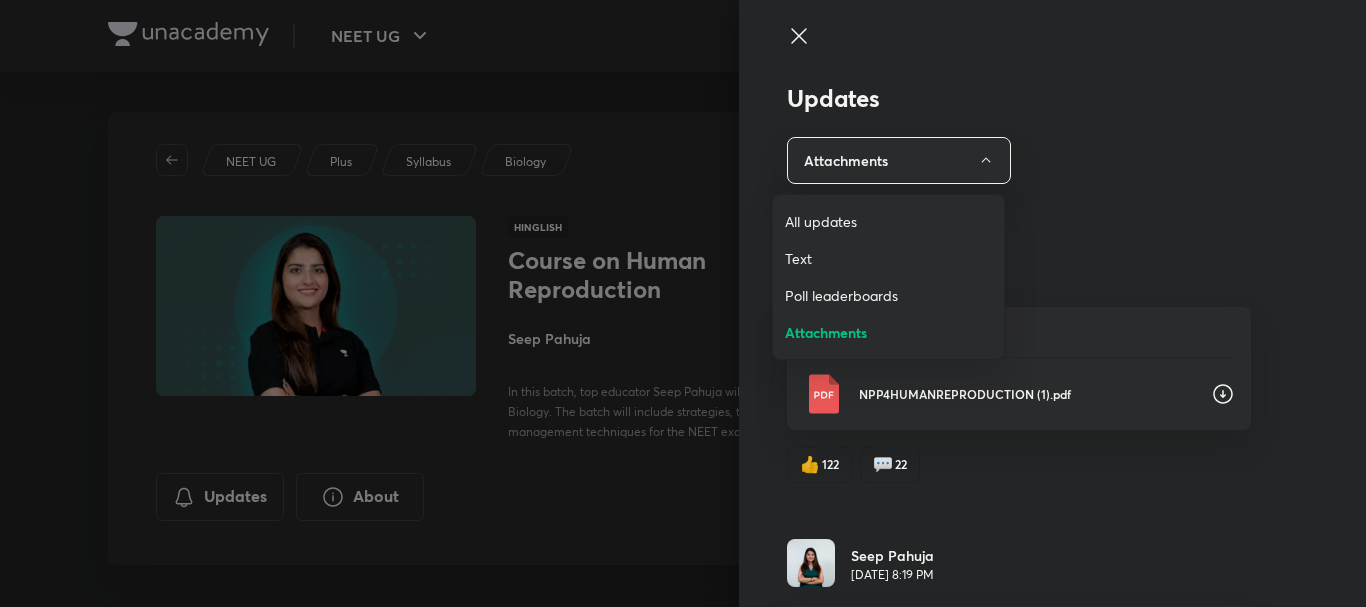click at bounding box center [683, 303] 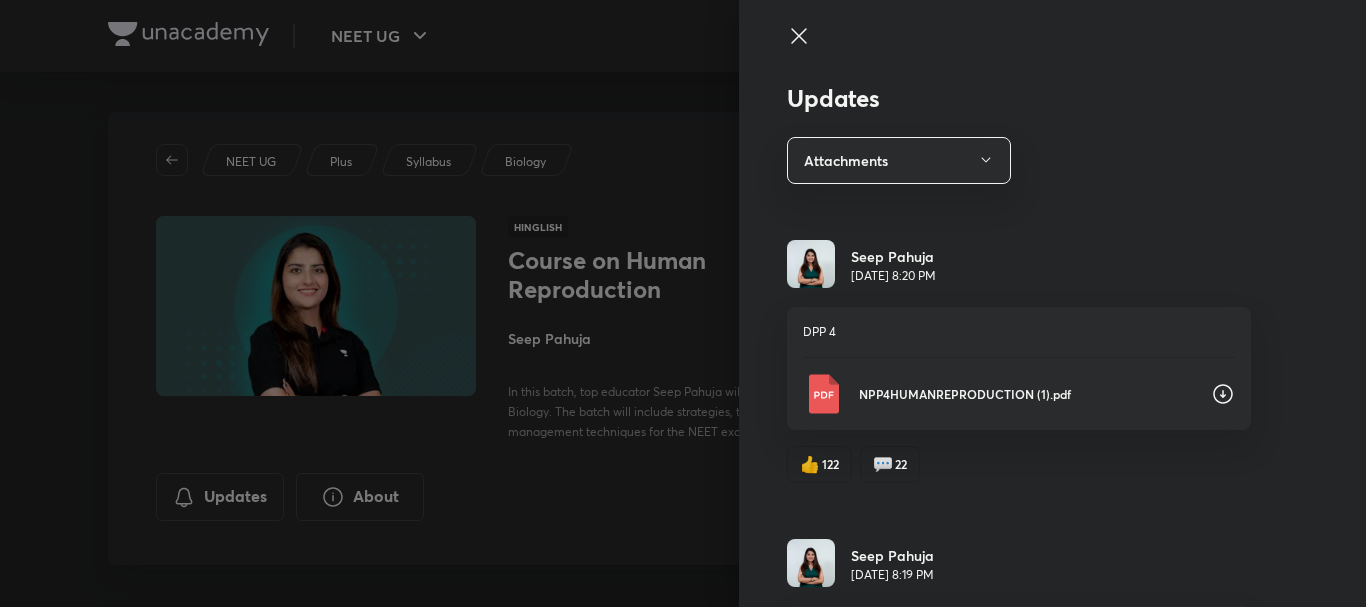 click at bounding box center [683, 303] 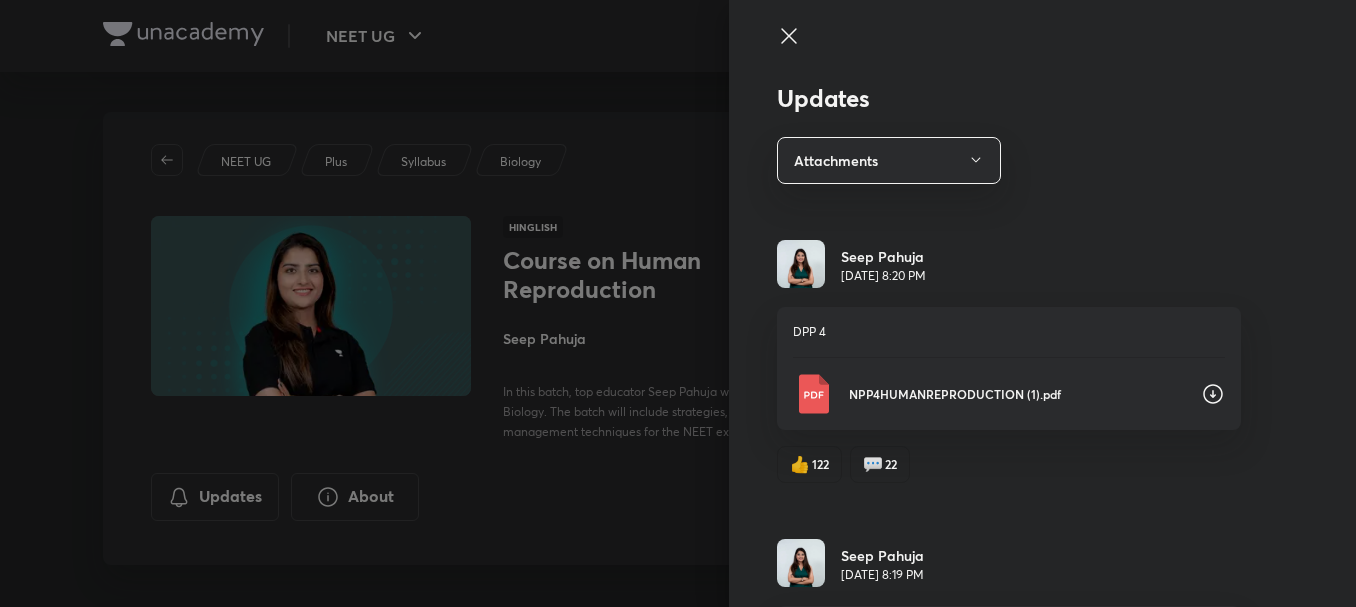 click at bounding box center [678, 303] 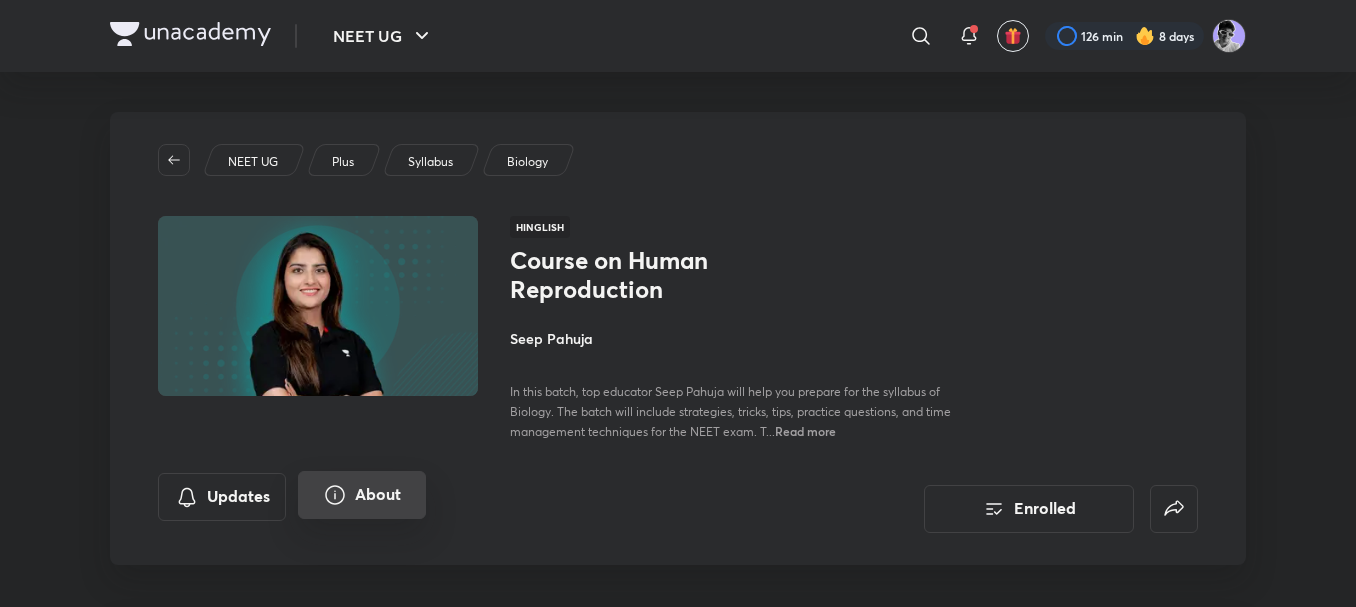 drag, startPoint x: 583, startPoint y: 551, endPoint x: 391, endPoint y: 501, distance: 198.40363 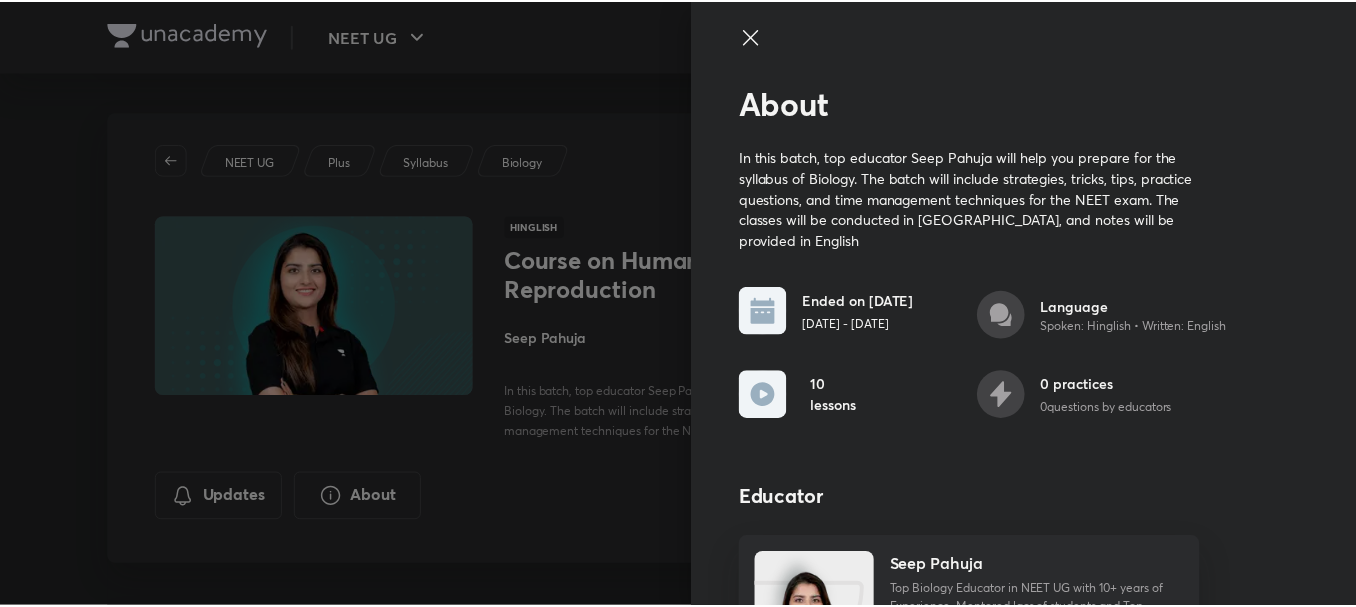 scroll, scrollTop: 138, scrollLeft: 0, axis: vertical 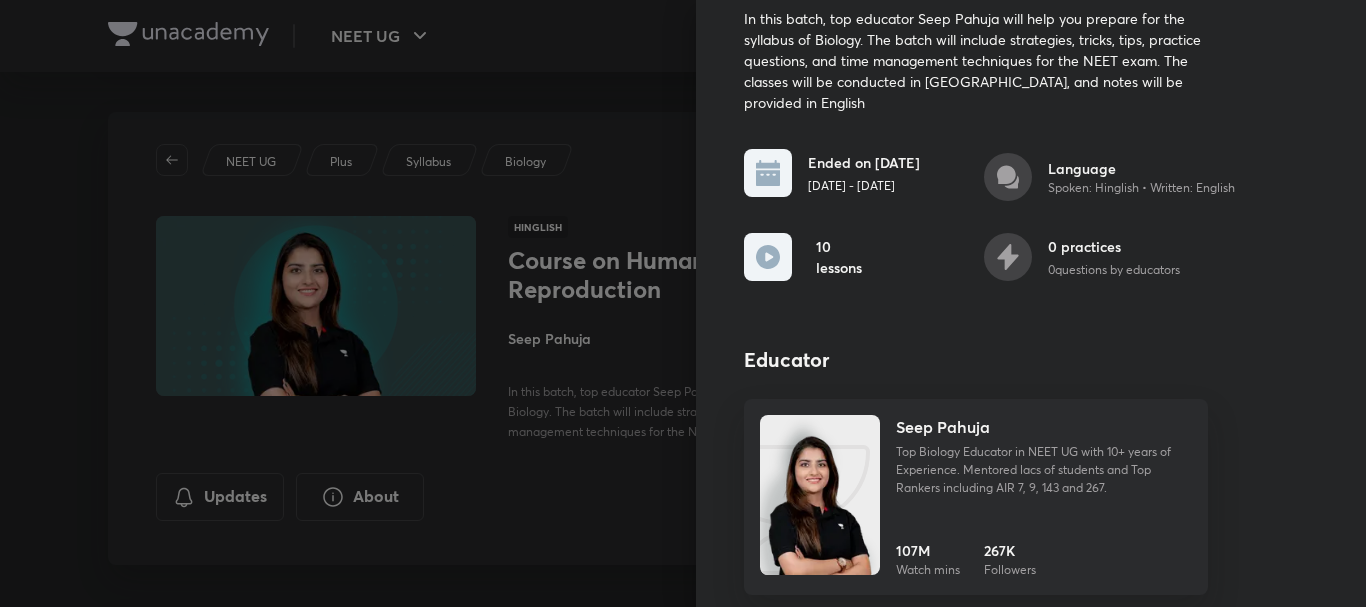 click at bounding box center (683, 303) 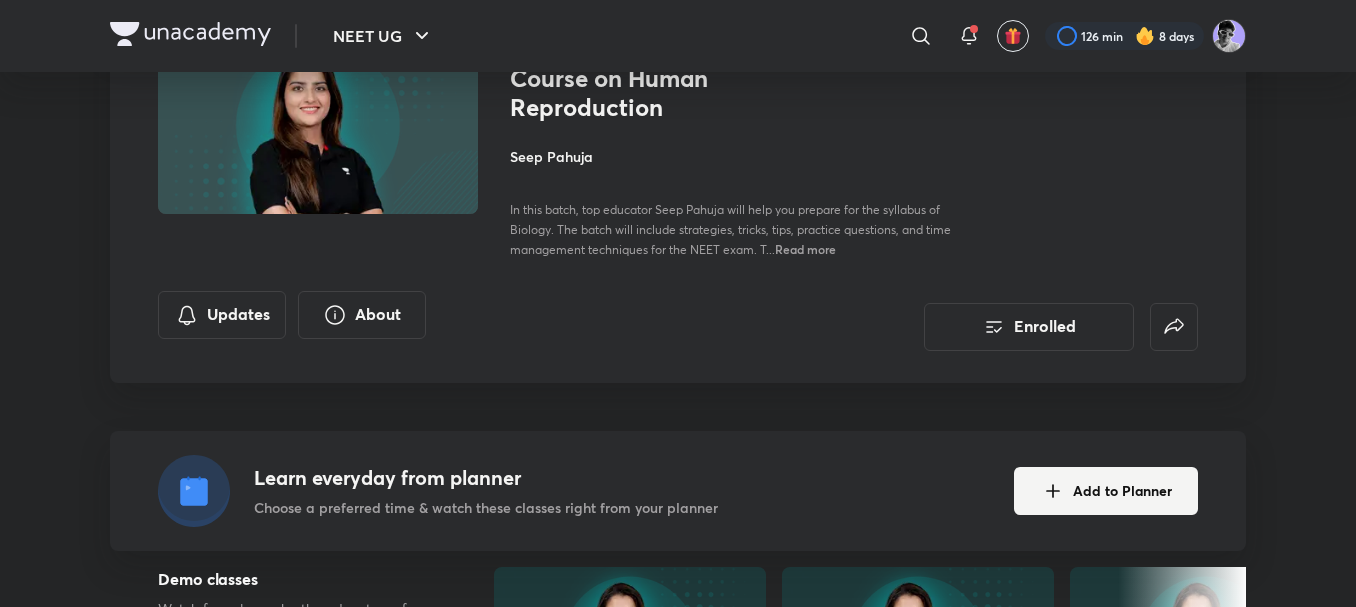 scroll, scrollTop: 0, scrollLeft: 0, axis: both 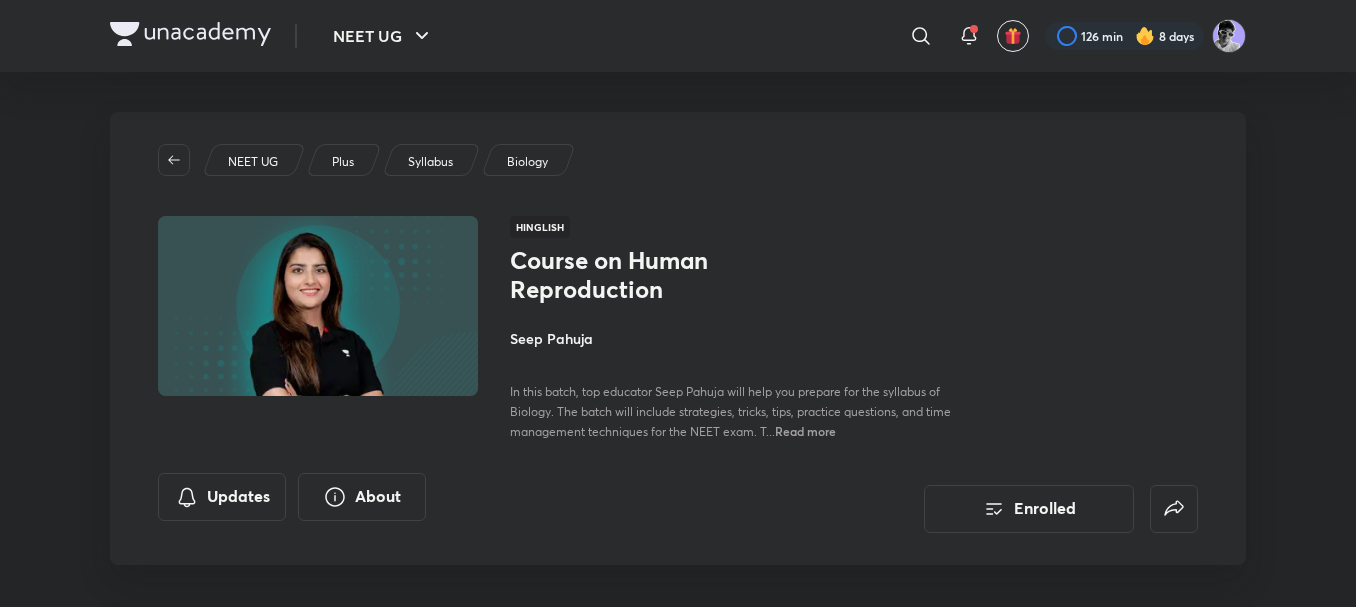 type 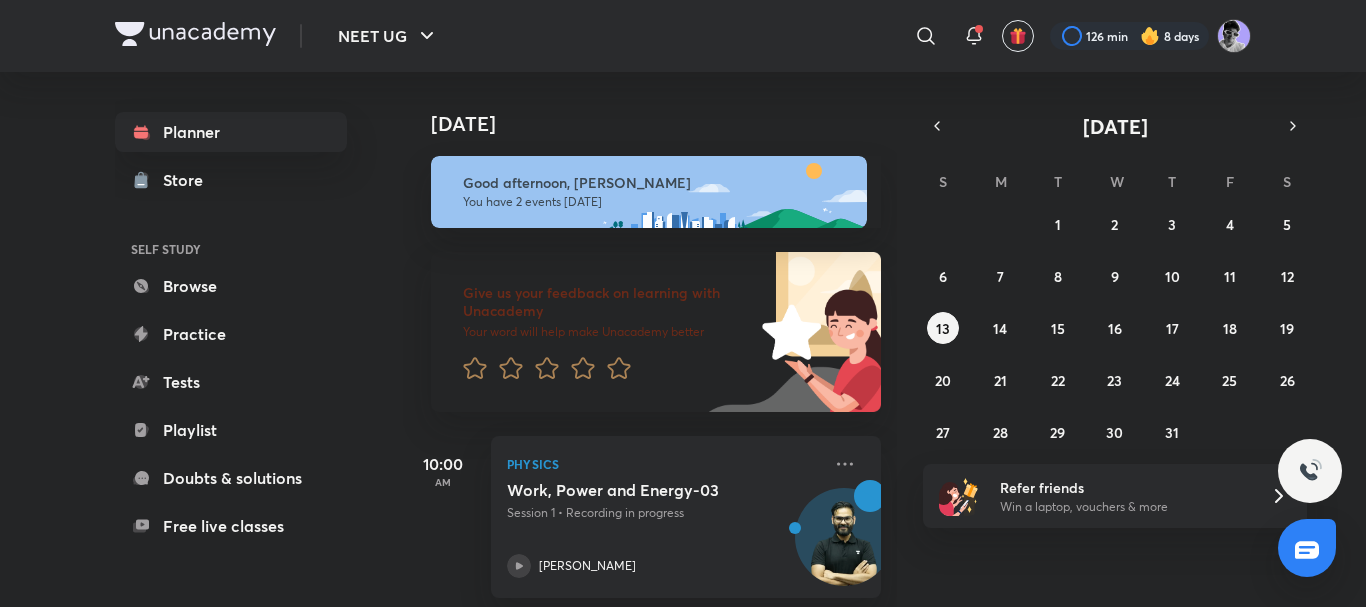 scroll, scrollTop: 0, scrollLeft: 0, axis: both 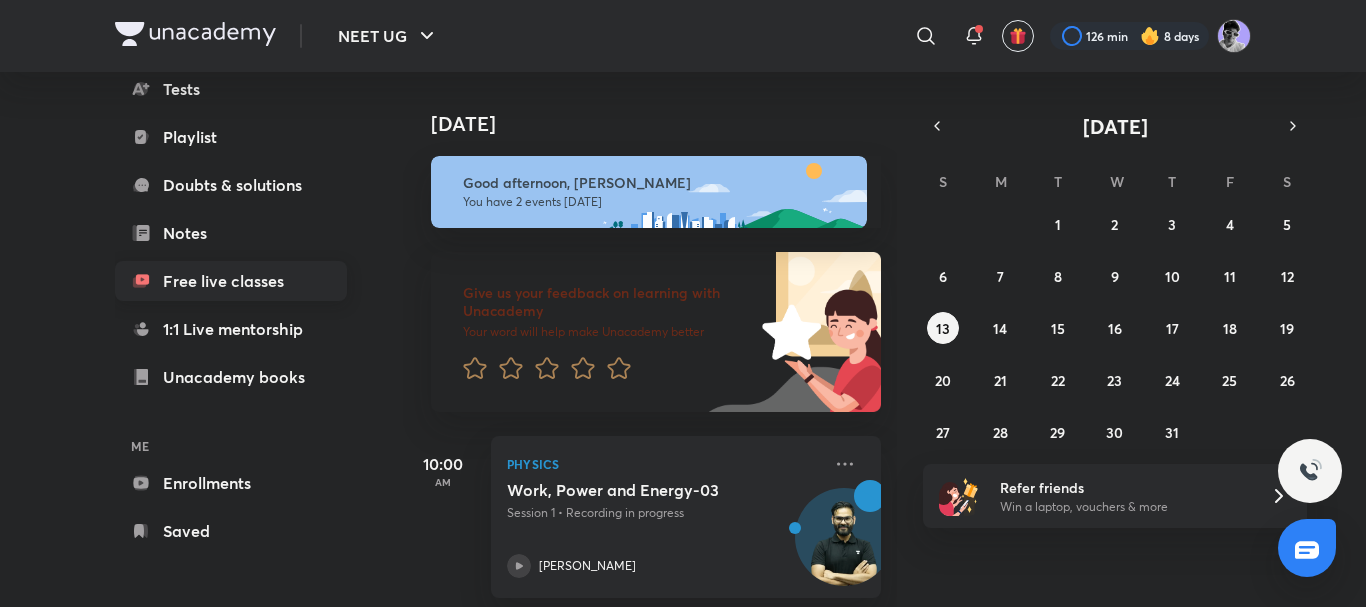 click on "Free live classes" at bounding box center (231, 281) 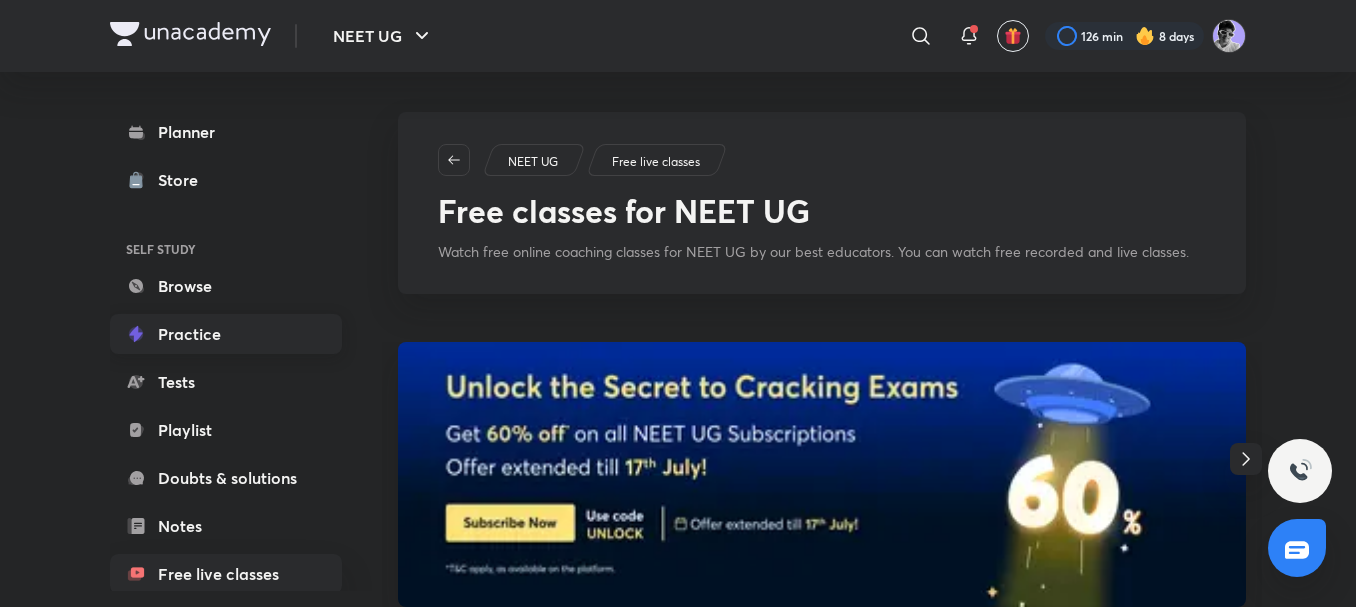 click on "Practice" at bounding box center [226, 334] 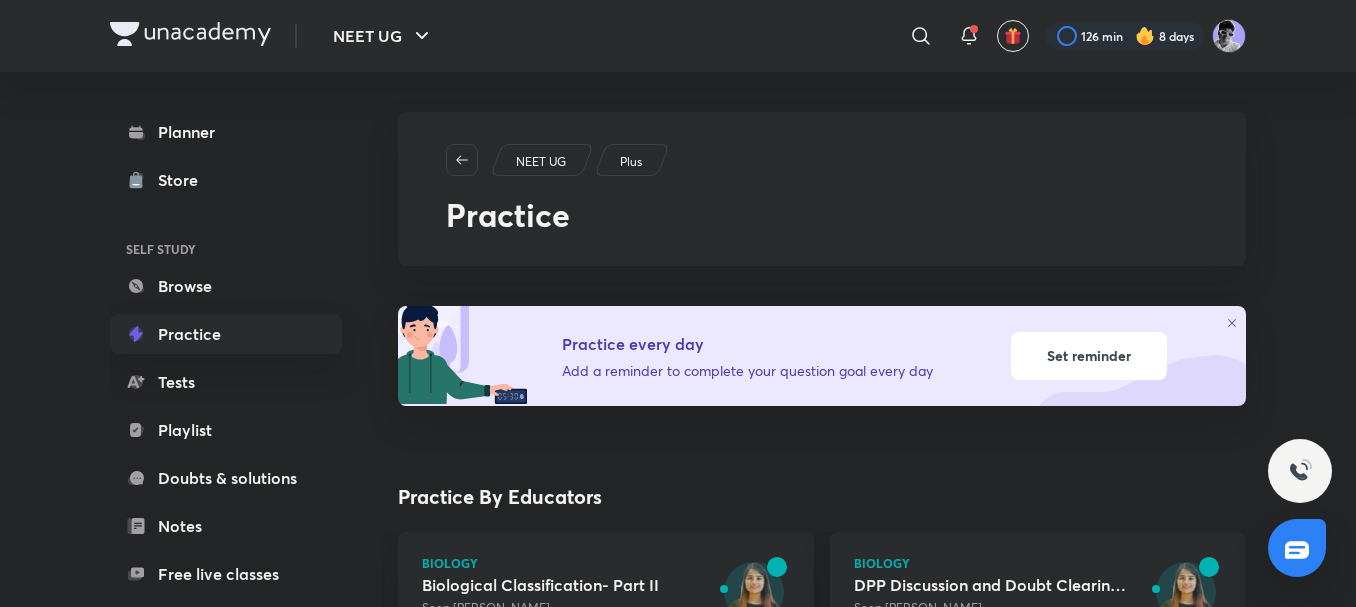 click at bounding box center [1229, 36] 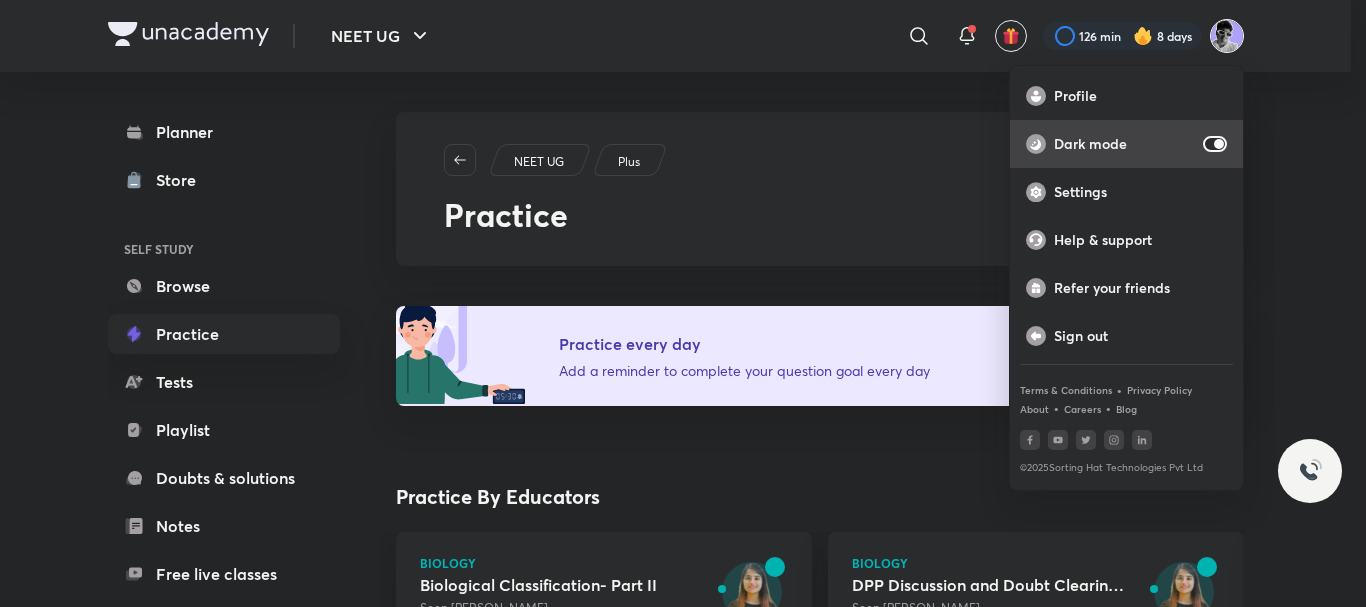 click on "Dark mode" at bounding box center (1126, 144) 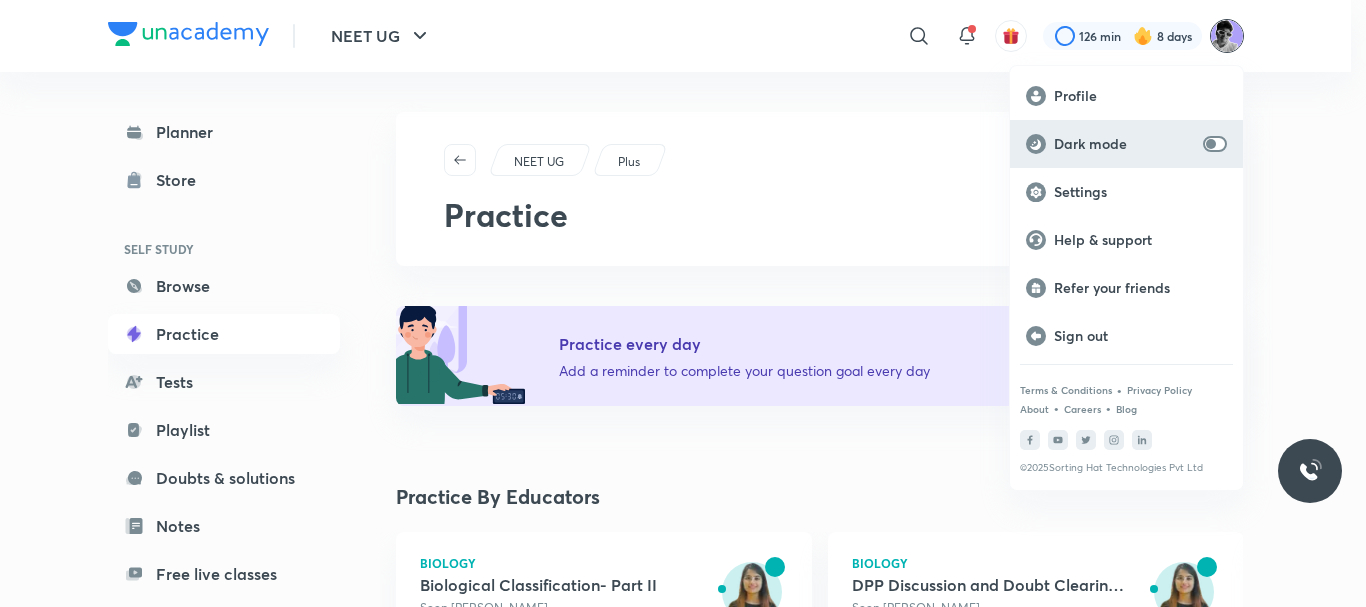 click on "Dark mode" at bounding box center (1126, 144) 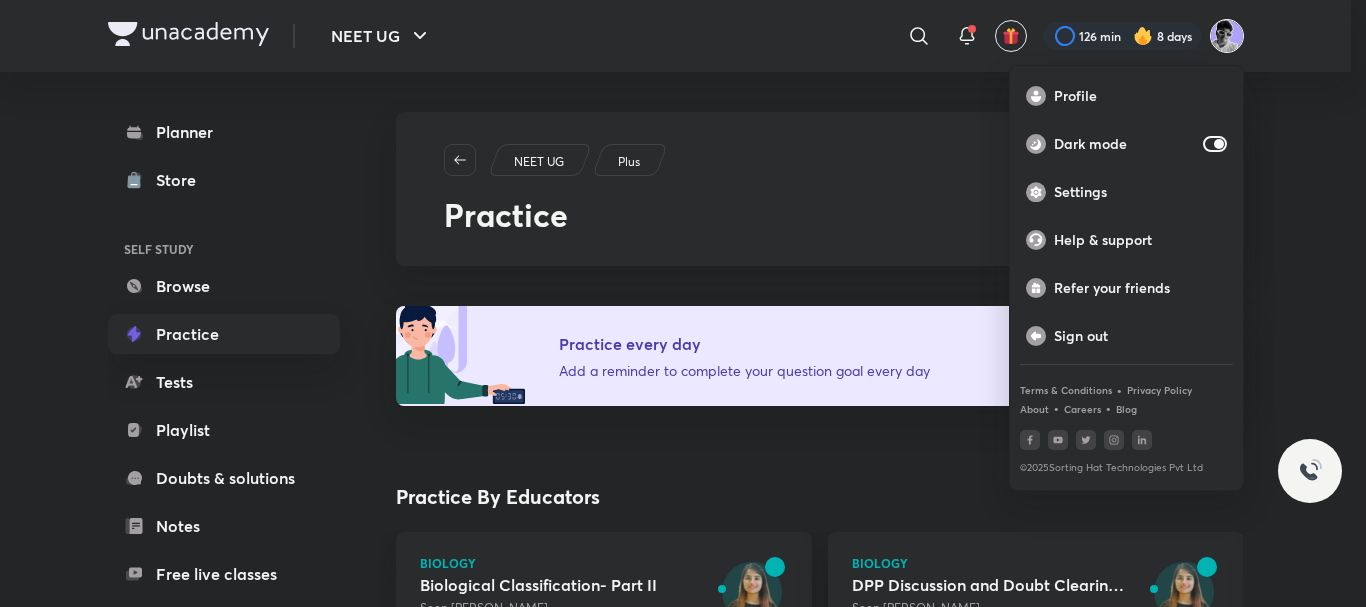 click at bounding box center [683, 303] 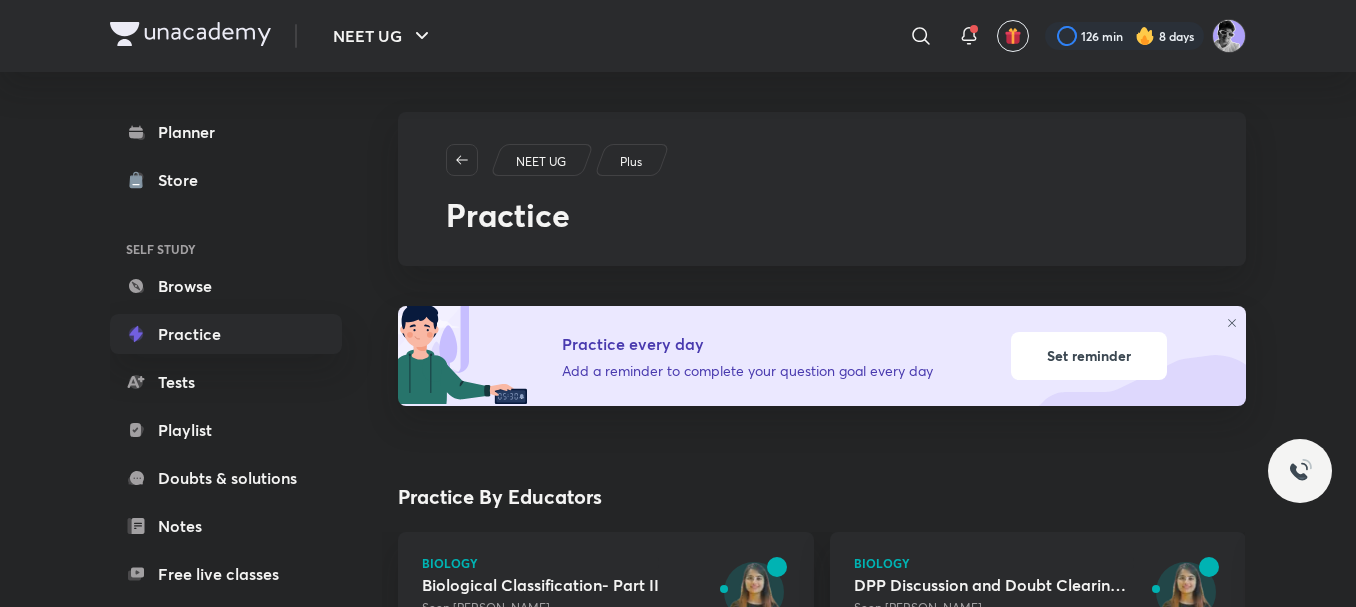 click on "NEET UG ​ 126 min 8 days Planner Store SELF STUDY Browse Practice Tests Playlist Doubts & solutions Notes Free live classes 1:1 Live mentorship Unacademy books ME Enrollments Saved NEET UG Plus Practice Practice every day Add a reminder to complete your question goal every day Set reminder Practice By Educators  Biology Biological Classification- Part II Seep   Pahuja 0  of  10  attempted 3.5K attempted Start Biology DPP Discussion and Doubt Clearing Session Seep   Pahuja 0  of  20  attempted 2.3K attempted Start Biology Biological Classification- Part IV Seep   Pahuja 0  of  15  attempted 2.1K attempted Start Biology Biological Classification- Part VI Seep   Pahuja 0  of  10  attempted 1.6K attempted Start Biology Biological Classification- Part I Seep   Pahuja 0  of  20  attempted 6.6K attempted Start Biology Human Reproduction- Part V + Doubt Clearing Session Seep   Pahuja 0  of  20  attempted 3.4K attempted Start Biology Reproductive Health - Part II Seep   Pahuja 0  of  20  attempted 3.6K attempted   0" at bounding box center (678, 1661) 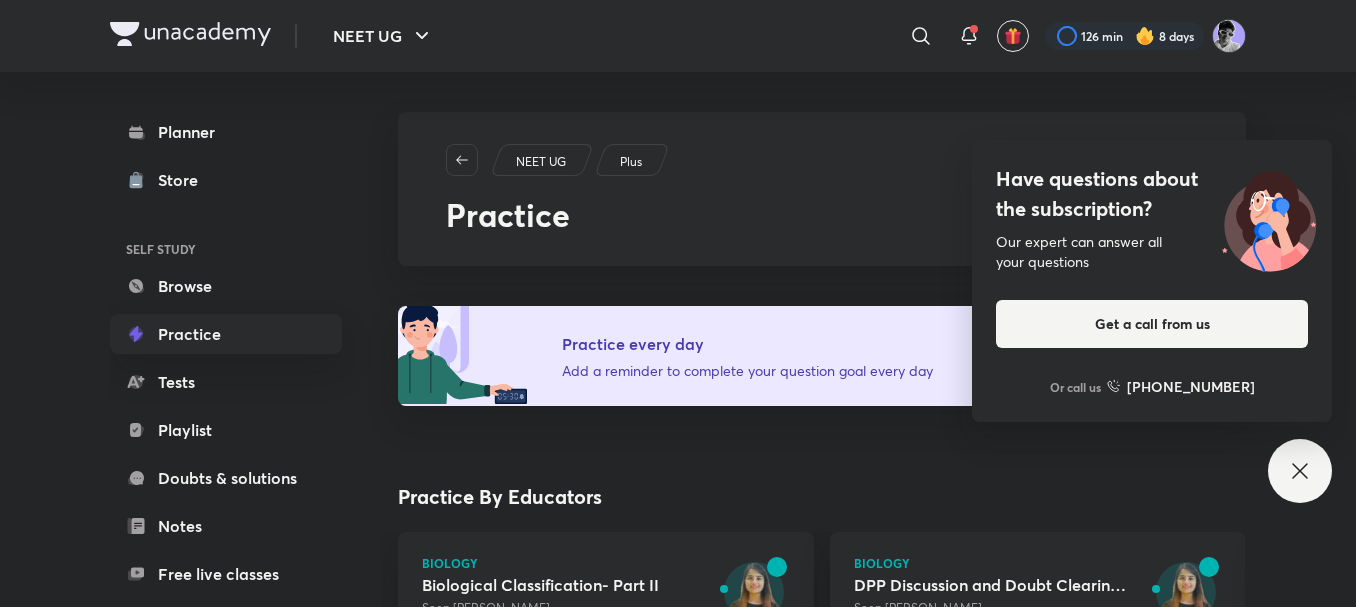 click 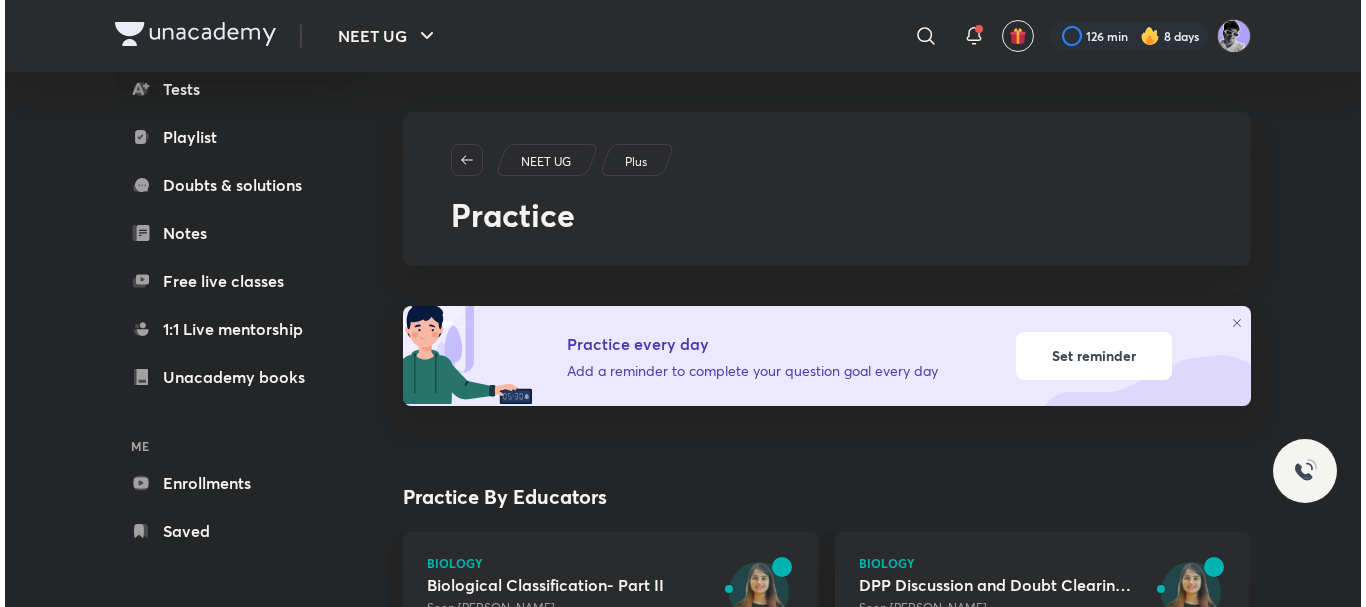 scroll, scrollTop: 0, scrollLeft: 0, axis: both 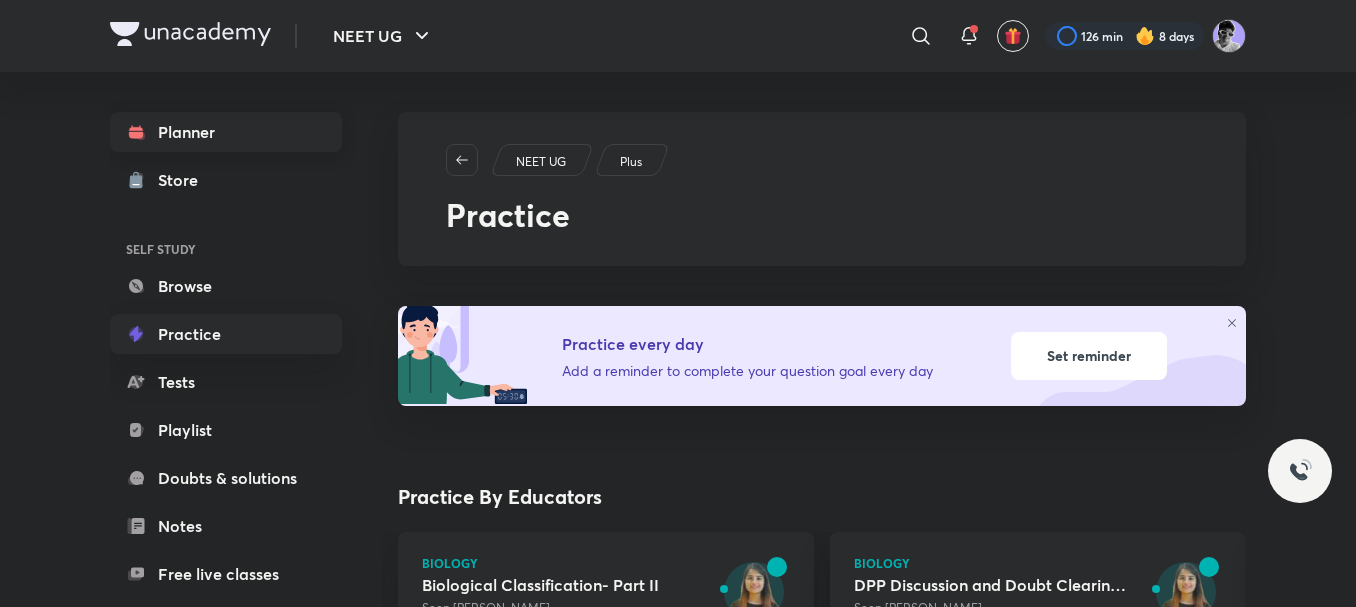 click on "Planner" at bounding box center (226, 132) 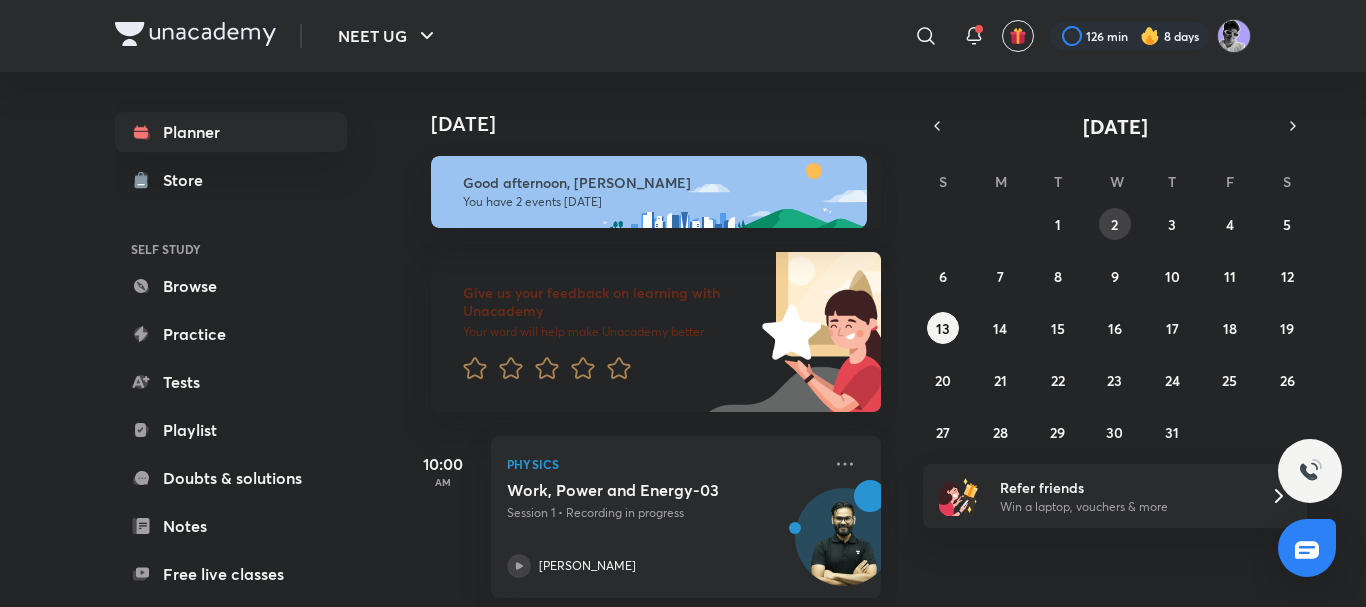 click on "2" at bounding box center (1115, 224) 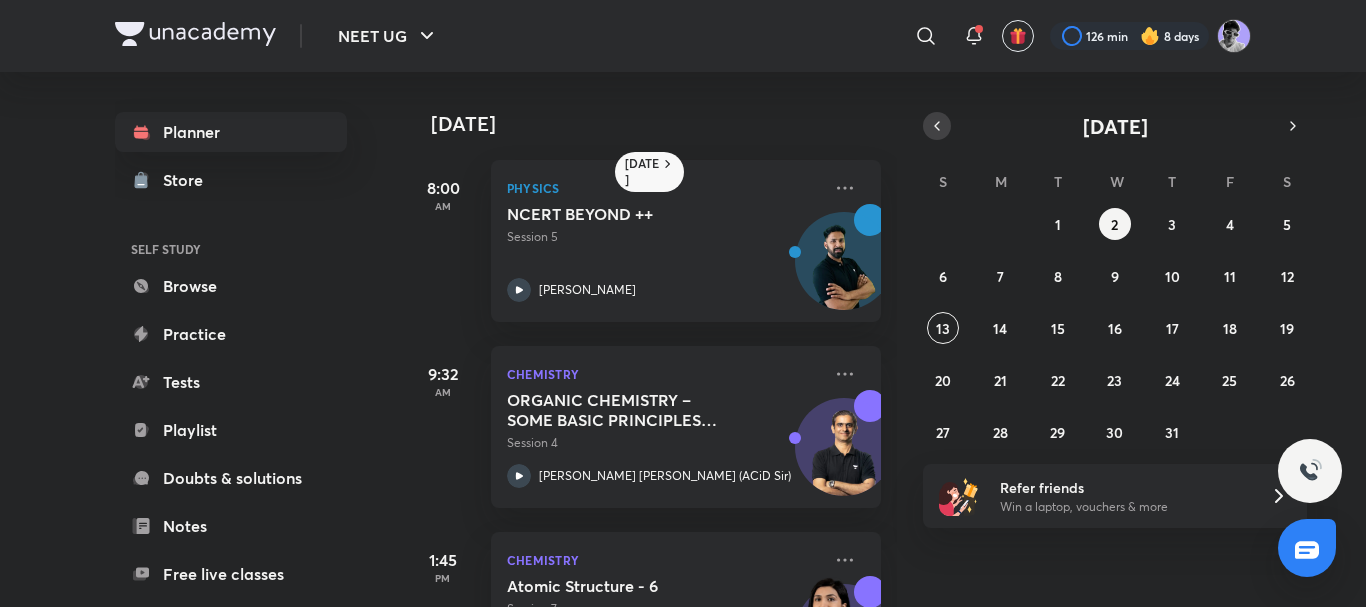 click 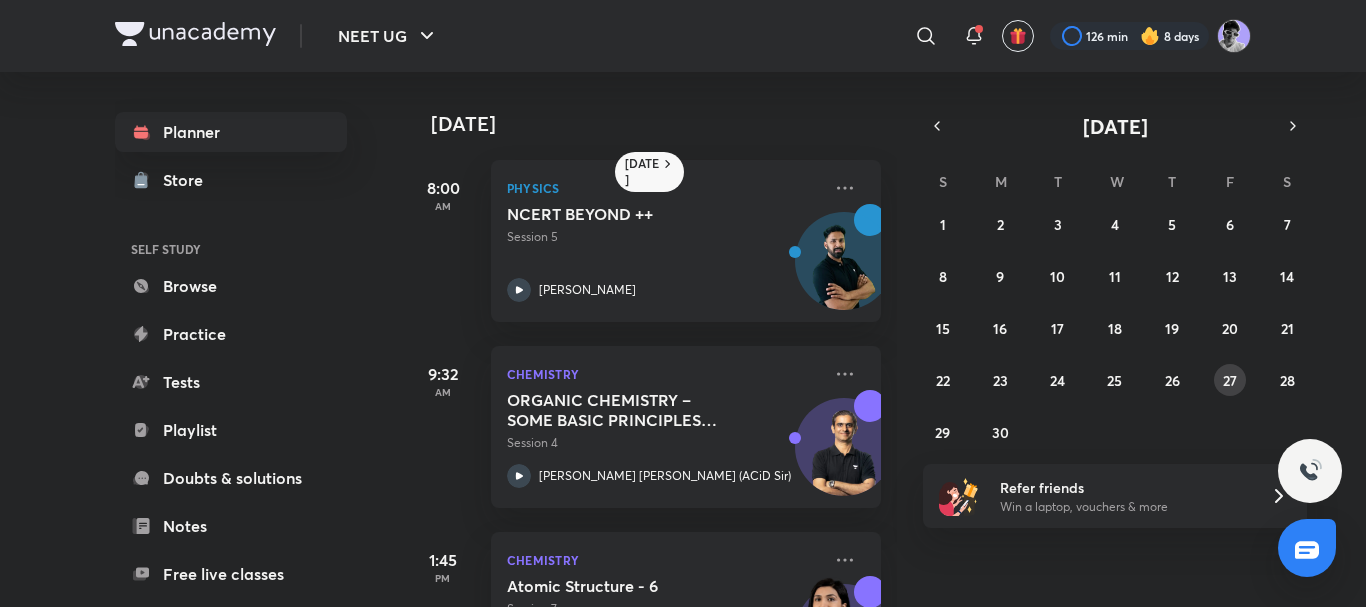 click on "27" at bounding box center [1230, 380] 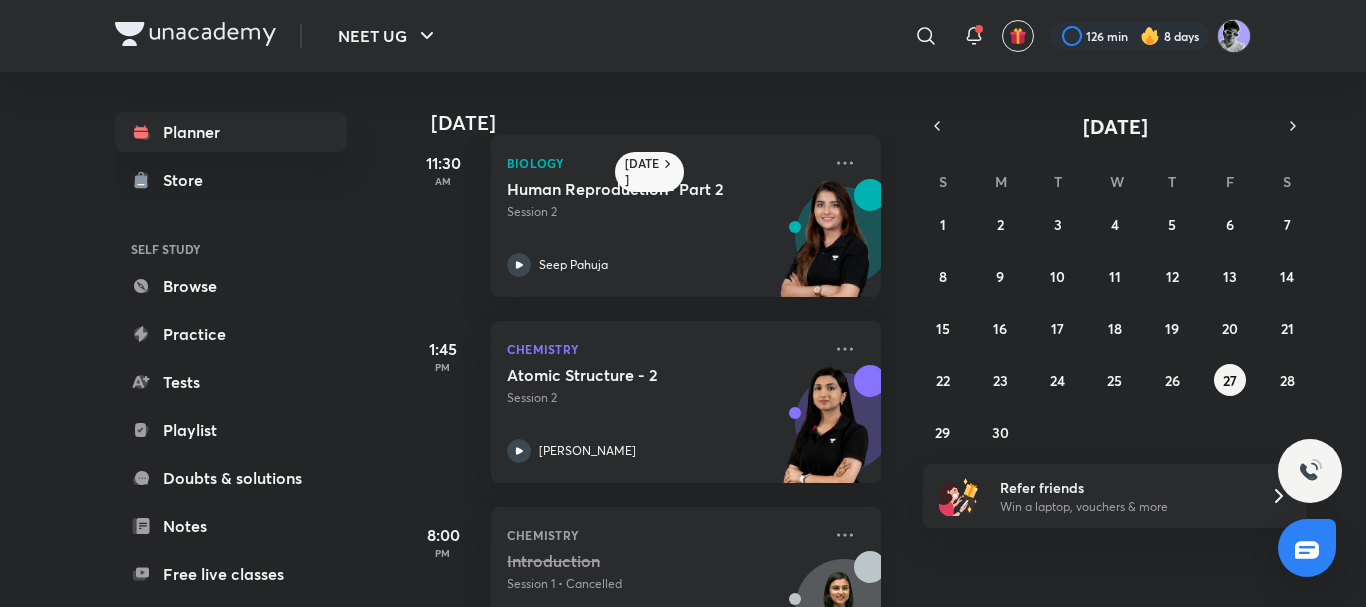 scroll, scrollTop: 523, scrollLeft: 0, axis: vertical 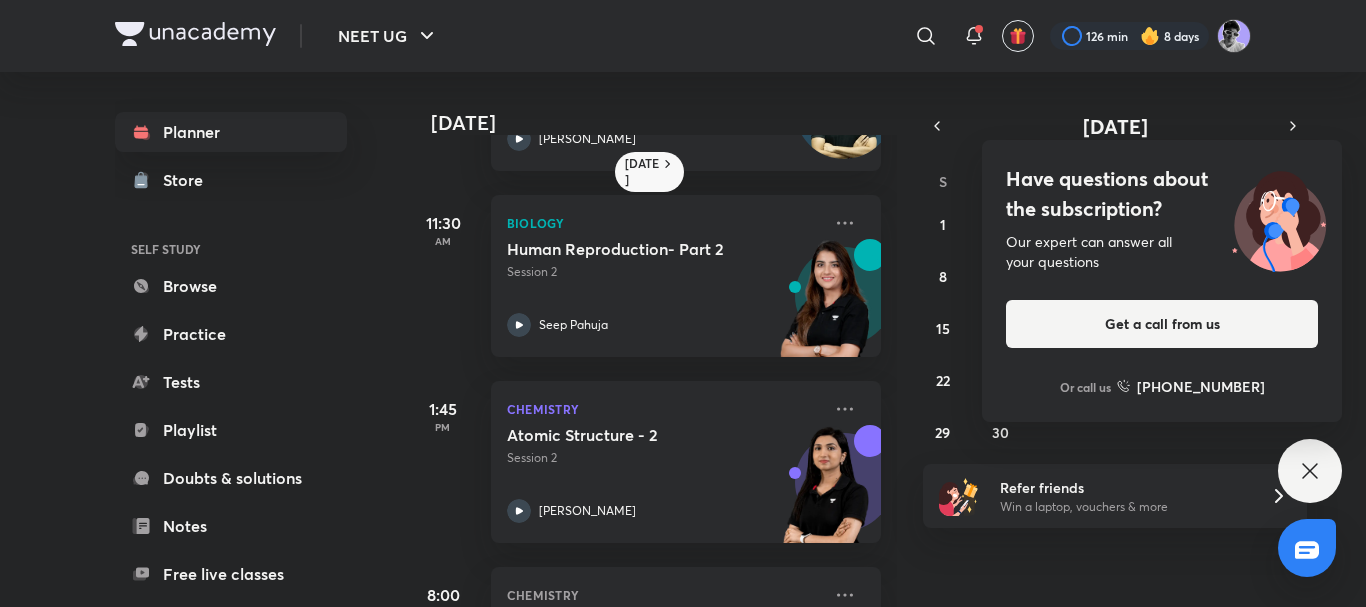 click 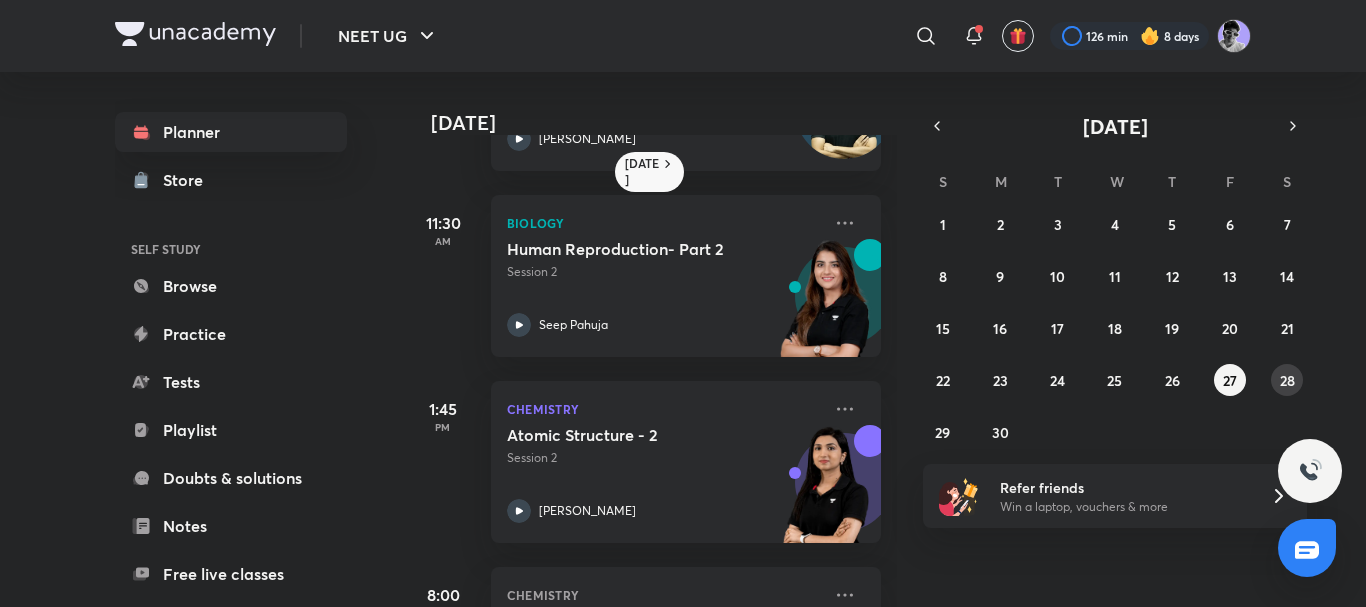 click on "28" at bounding box center [1287, 380] 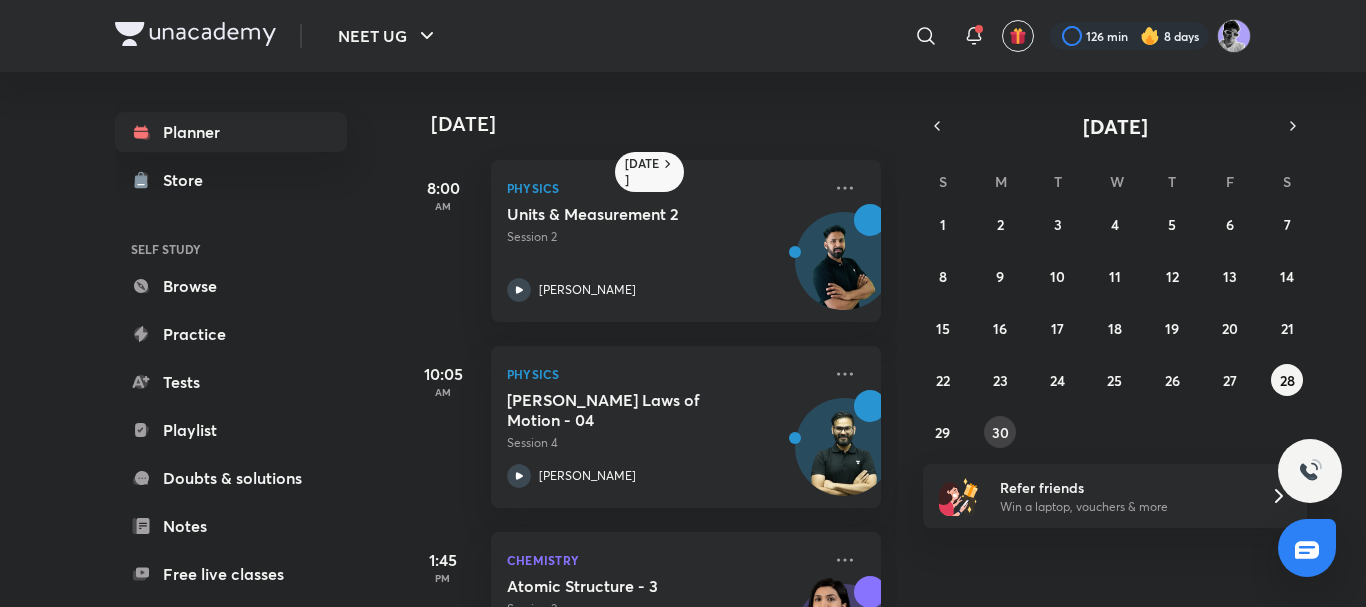 click on "30" at bounding box center [1000, 432] 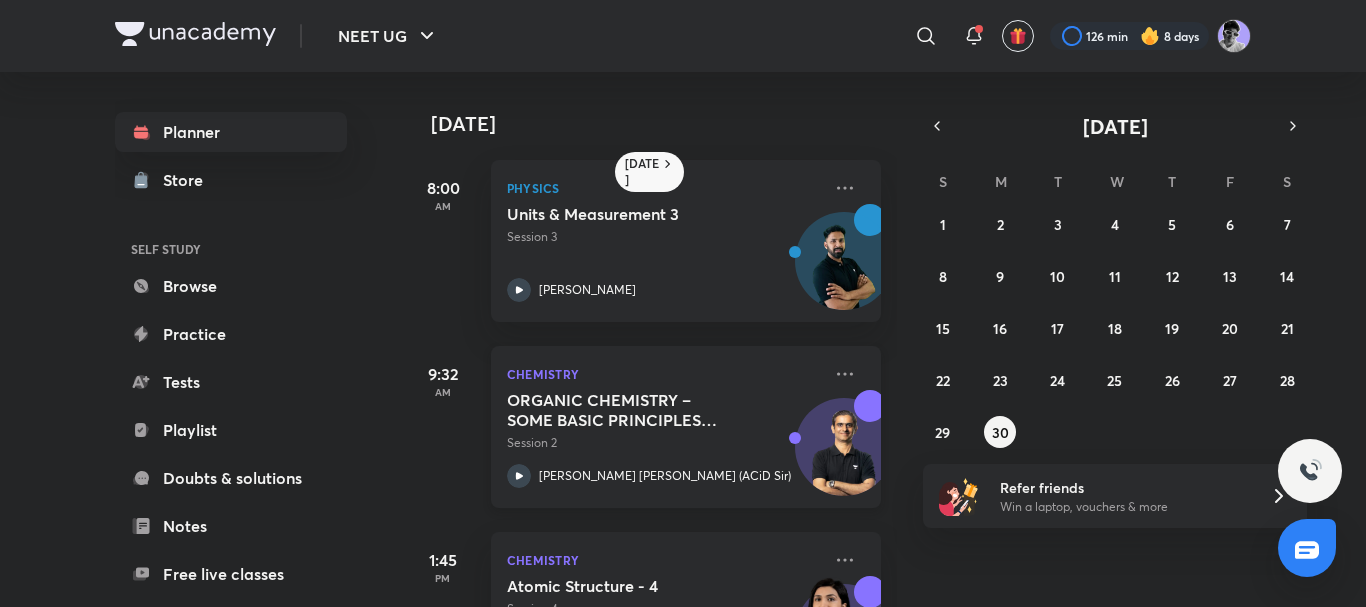 scroll, scrollTop: 118, scrollLeft: 0, axis: vertical 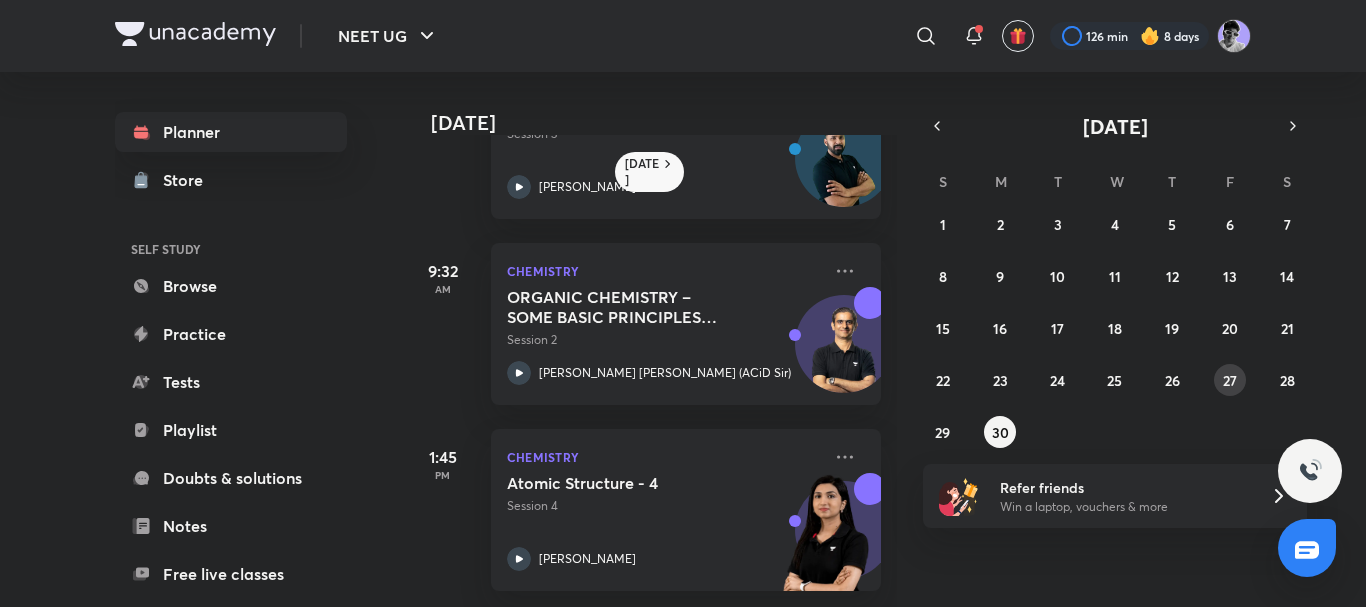 click on "27" at bounding box center (1230, 380) 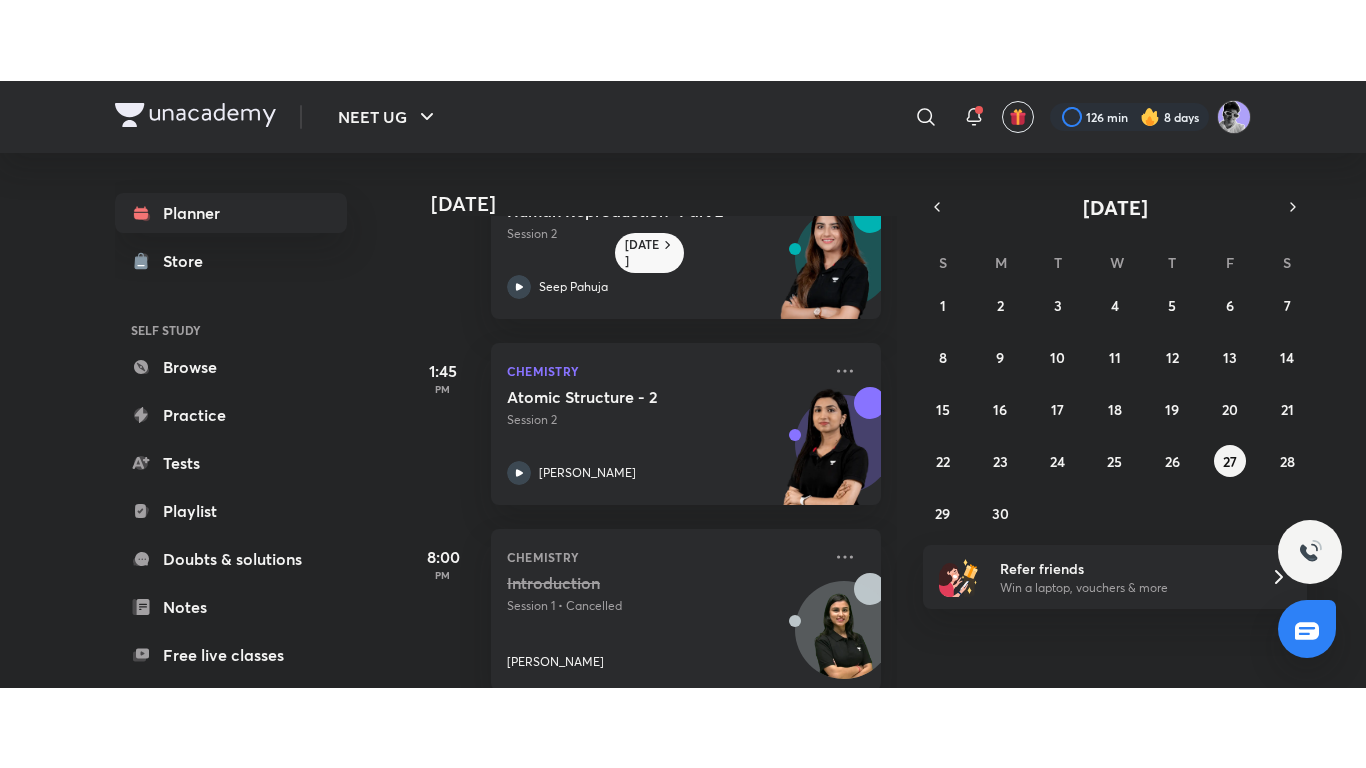 scroll, scrollTop: 676, scrollLeft: 0, axis: vertical 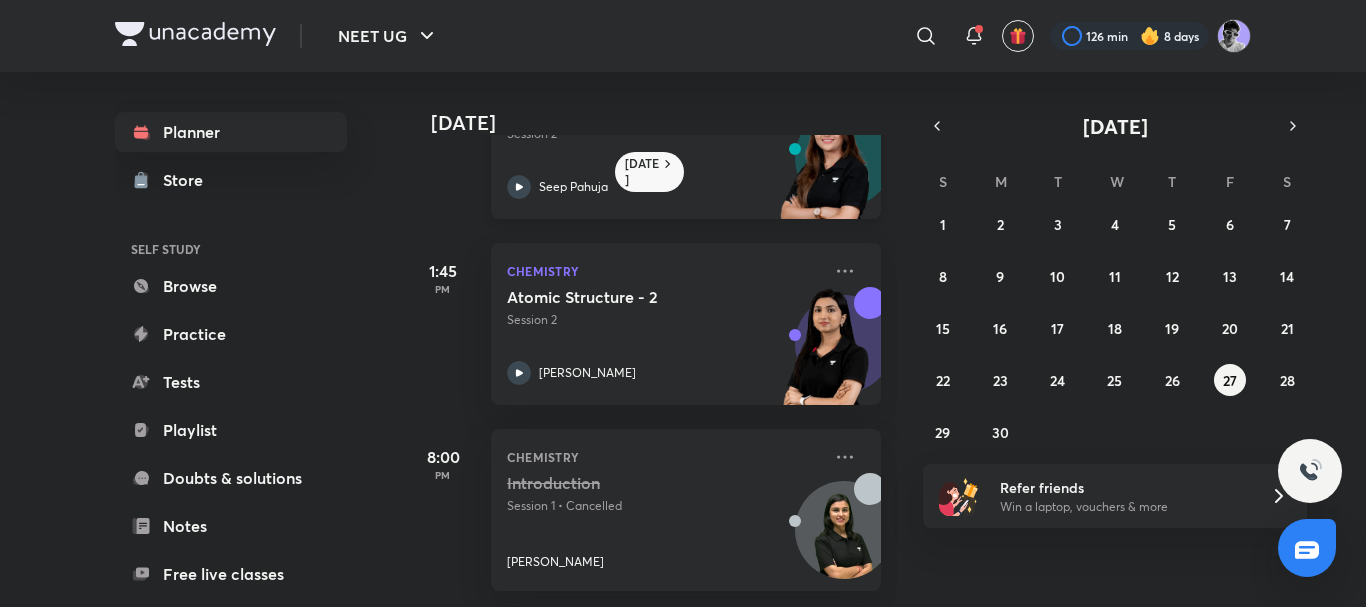click on "Seep Pahuja" at bounding box center (664, 187) 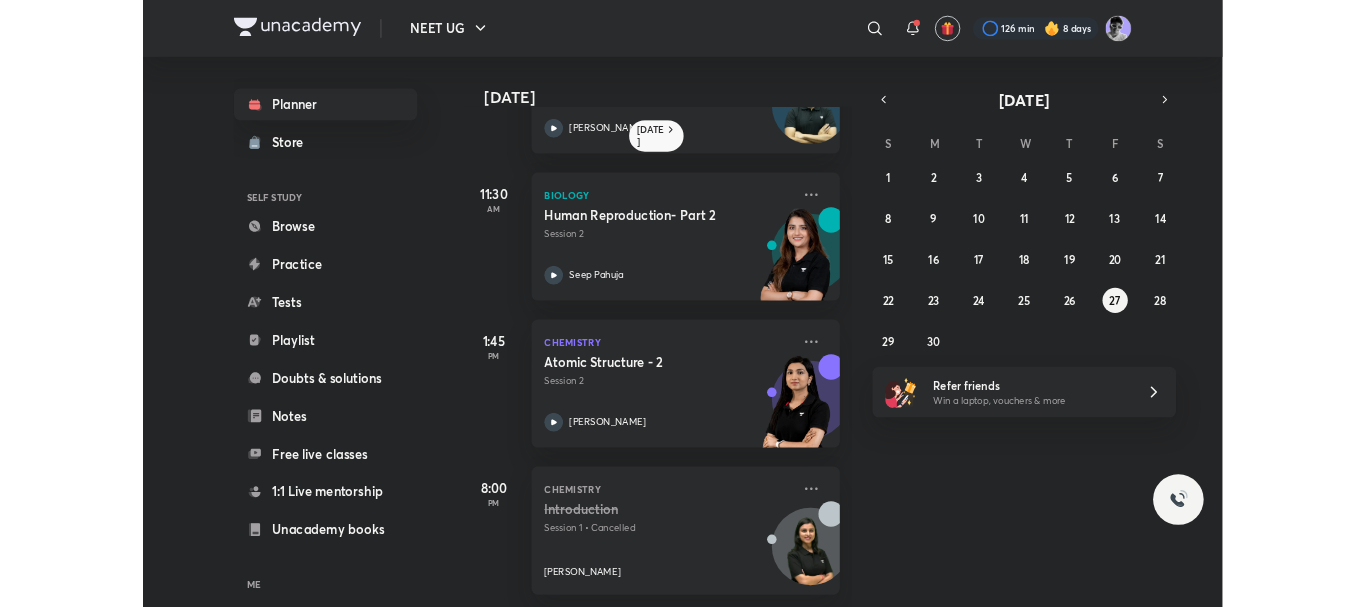 scroll, scrollTop: 515, scrollLeft: 0, axis: vertical 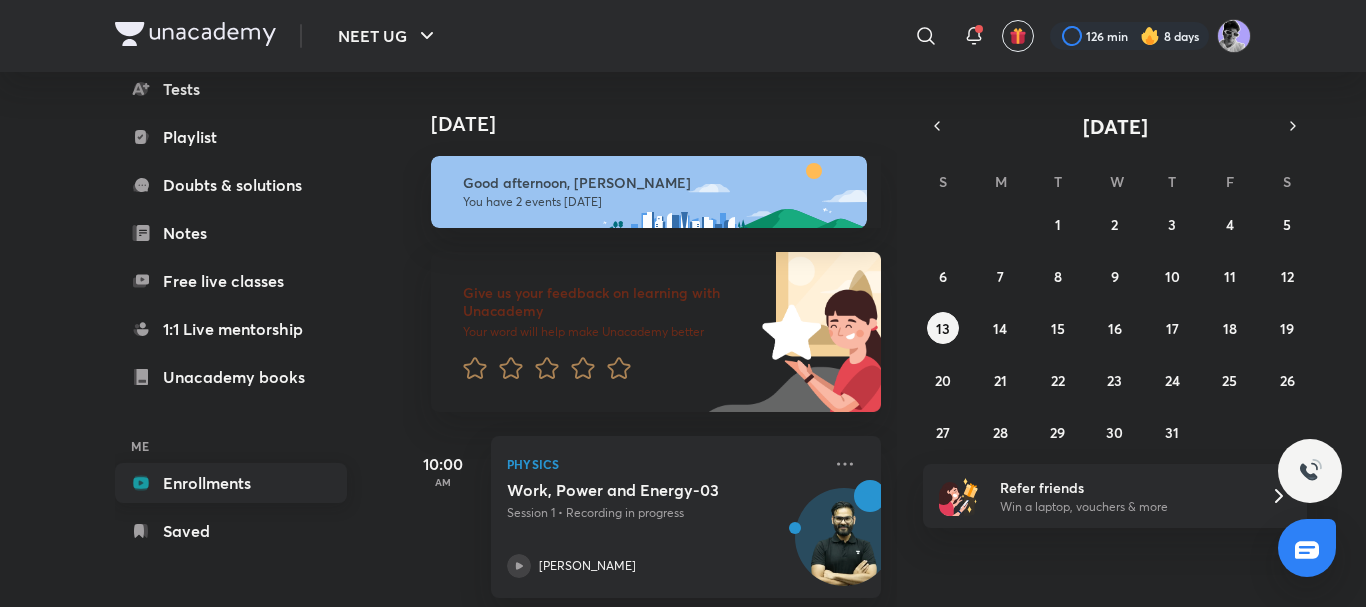click on "Enrollments" at bounding box center [231, 483] 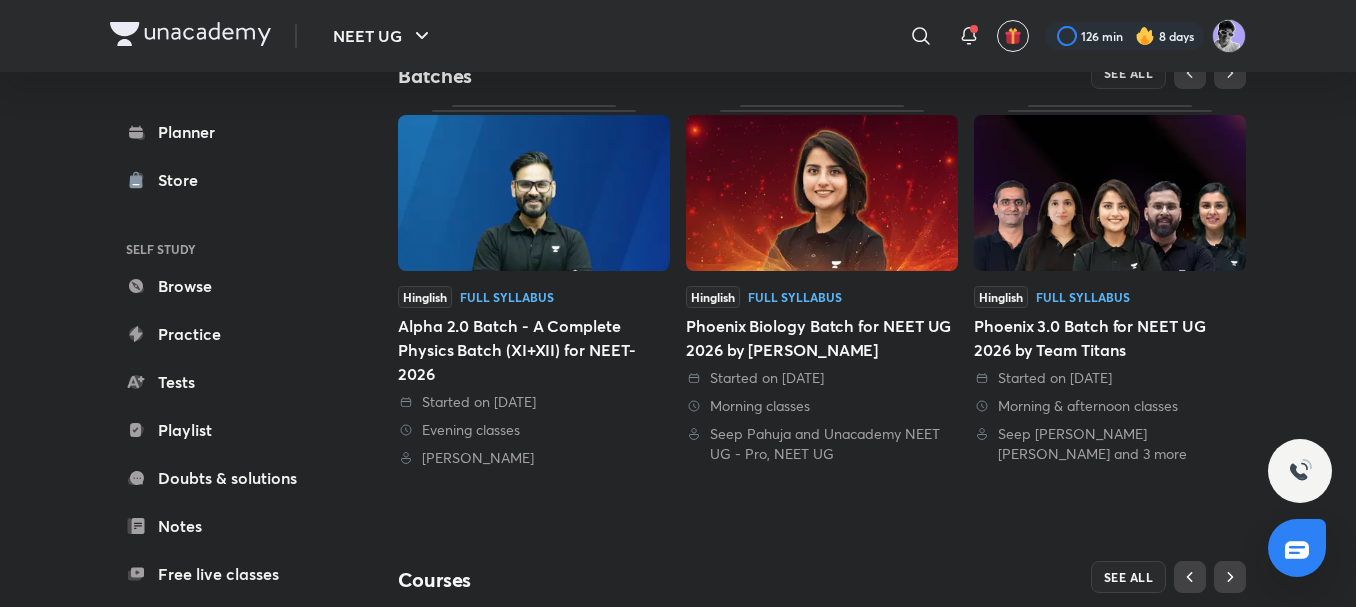 scroll, scrollTop: 436, scrollLeft: 0, axis: vertical 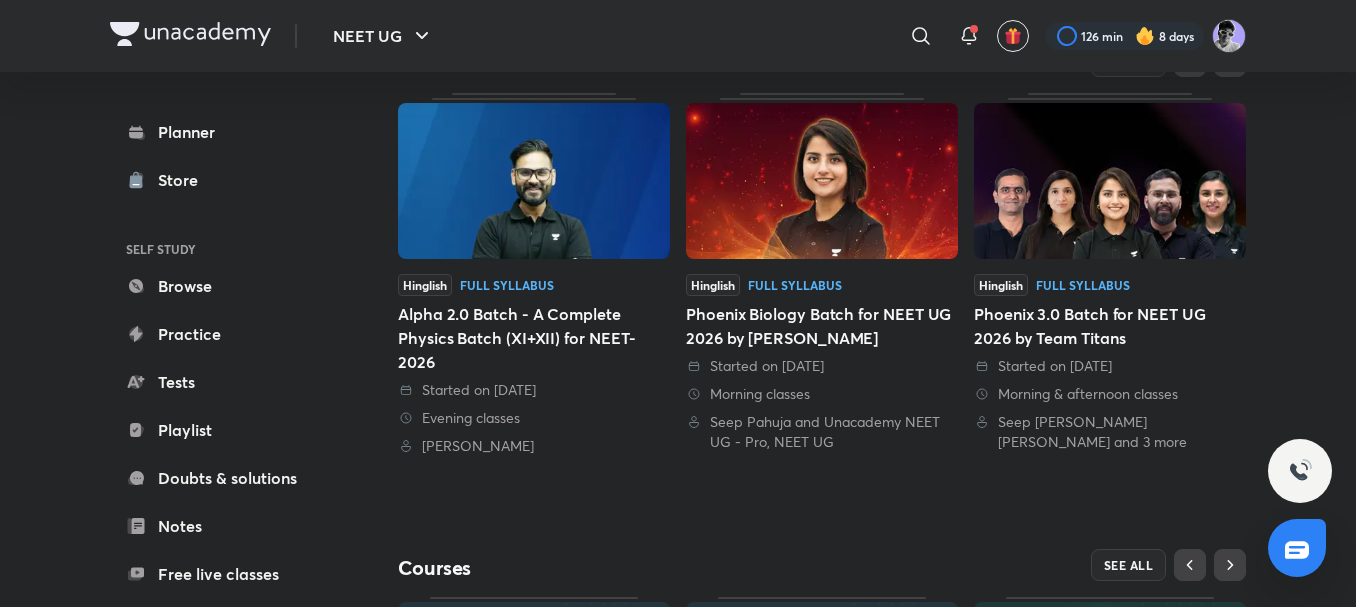 click on "Hinglish Full Syllabus" at bounding box center (1110, 285) 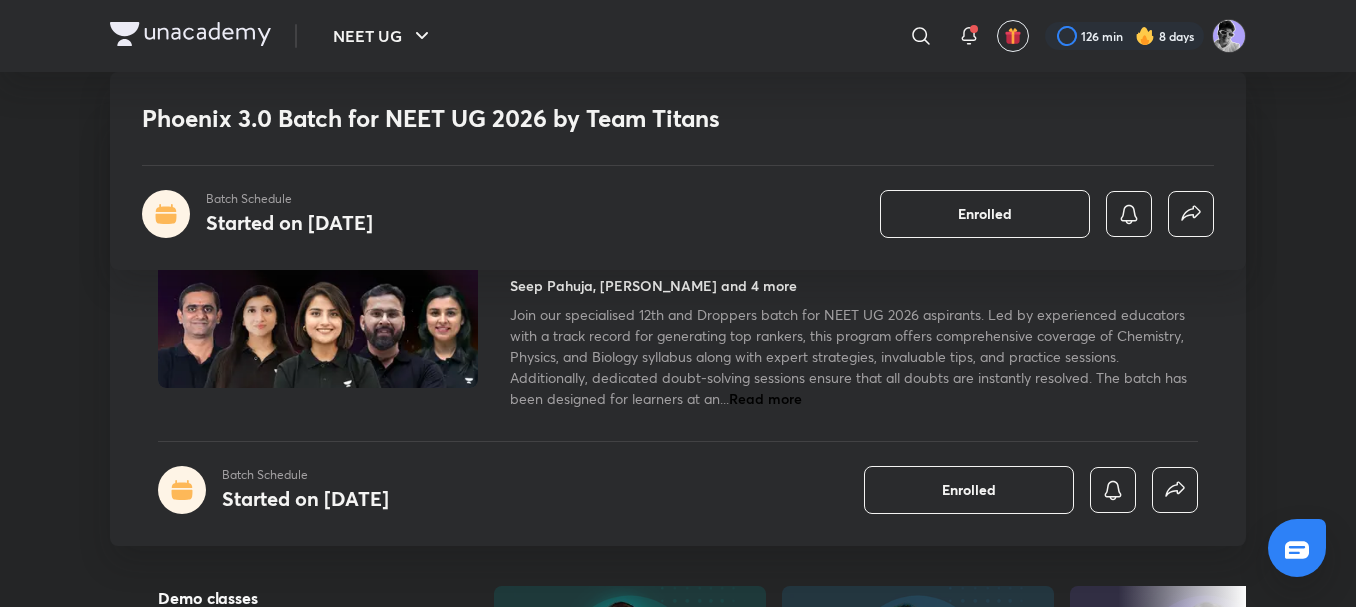 scroll, scrollTop: 524, scrollLeft: 0, axis: vertical 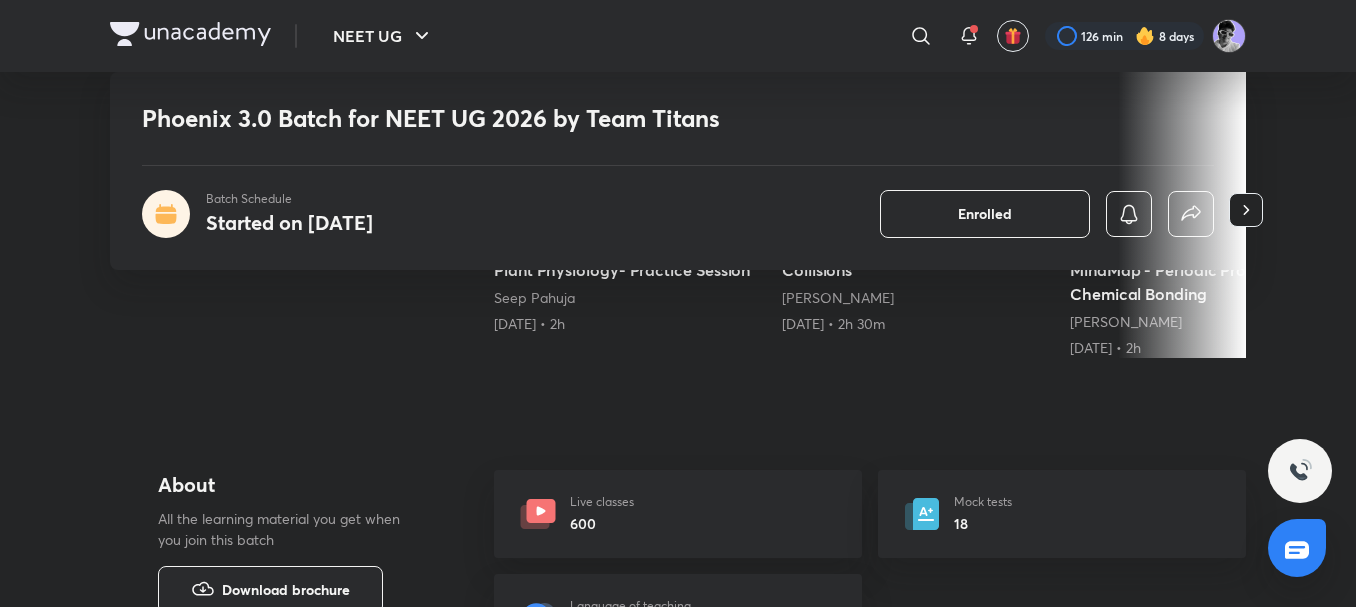 click 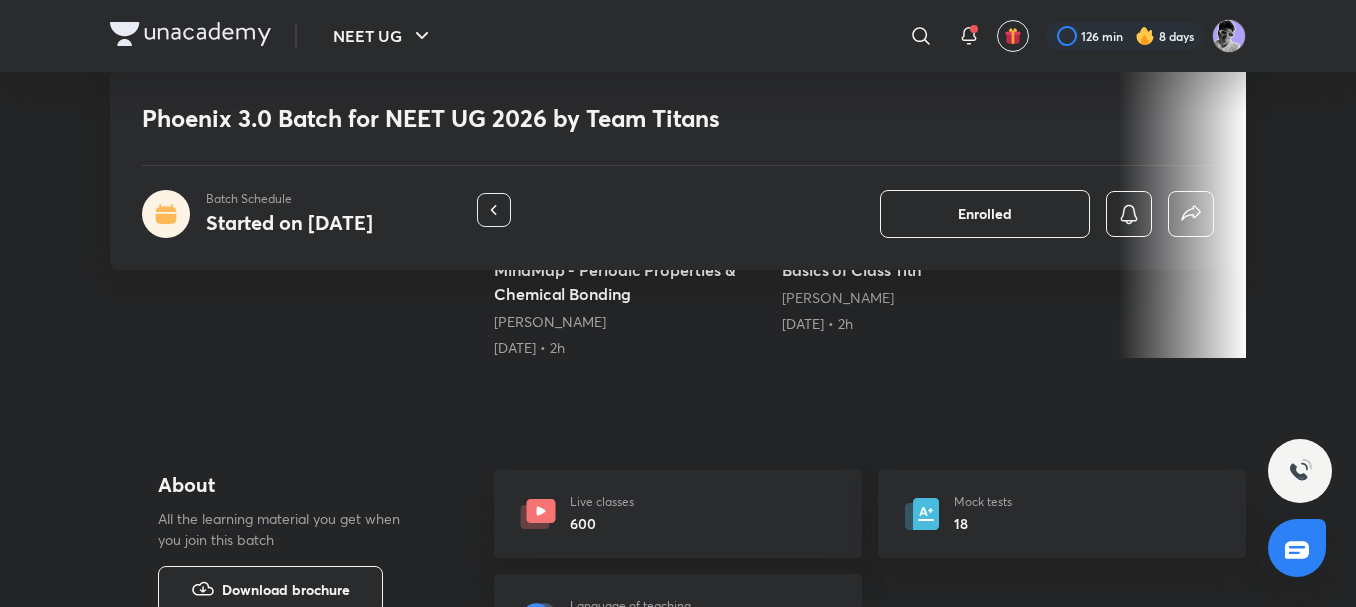 click on "NEET UG ​ 126 min 8 days Phoenix 3.0 Batch for NEET UG 2026 by Team Titans Batch Schedule Started on [DATE] Enrolled NEET UG Plus Batches हिN Full Syllabus Batch Phoenix 3.0 Batch for NEET UG 2026 by Team Titans  Seep Pahuja, [PERSON_NAME] and 4 more Join our specialised 12th and Droppers batch for NEET UG 2026 aspirants. Led by experienced educators with a track record for generating top rankers, this program offers comprehensive coverage of Chemistry, Physics, and Biology syllabus along with expert strategies, invaluable tips, and practice sessions. Additionally, dedicated doubt-solving sessions ensure that all doubts are instantly resolved. The batch has been designed for learners at an...  Read more Batch Schedule Started on [DATE] Enrolled Demo classes   Watch free classes by the educators of this batch   5.5K Hinglish Biology Plant Physiology- Practice Session Seep Pahuja [DATE] • 2h    2.1K Hinglish Physics Collisions [PERSON_NAME] [DATE] • 2h 30m   1.9K Hinglish Chemistry   1.2K 600" at bounding box center (678, 2158) 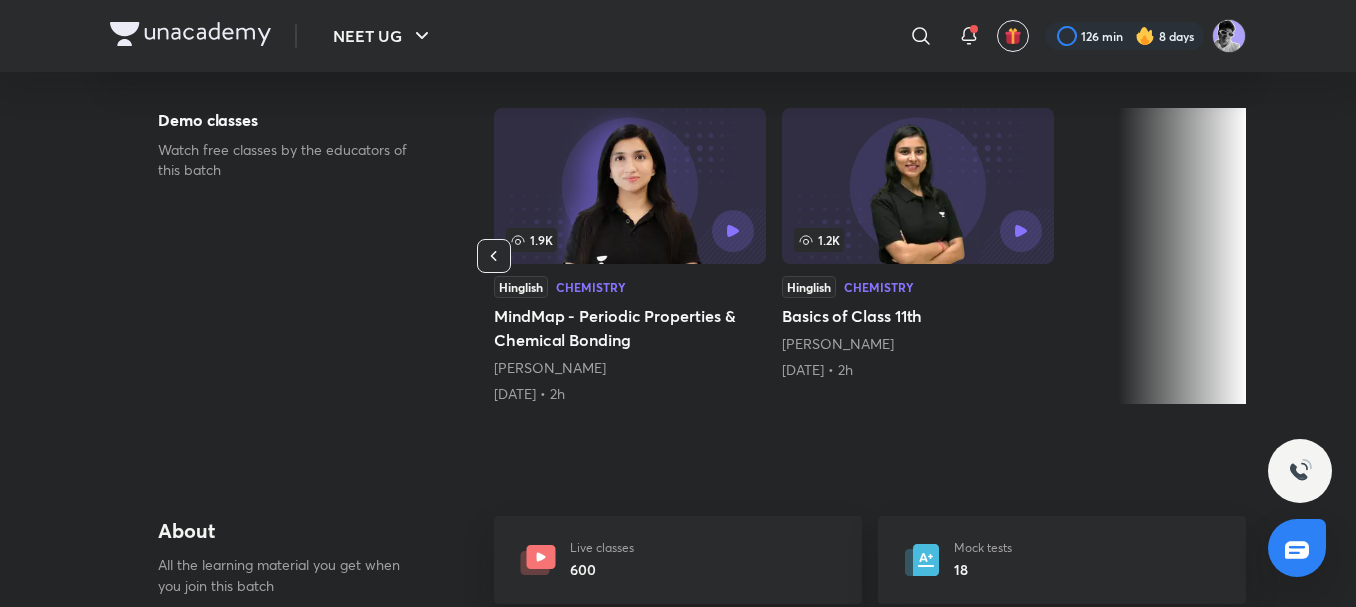 scroll, scrollTop: 0, scrollLeft: 0, axis: both 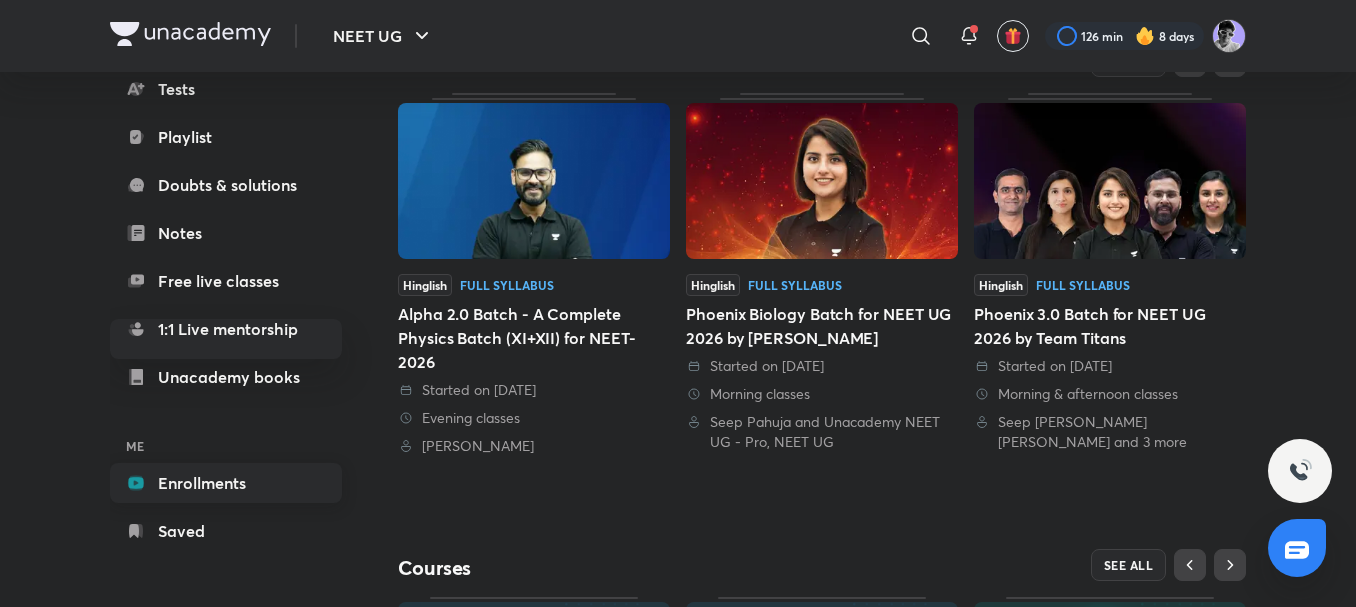 click on "Enrollments" at bounding box center [226, 483] 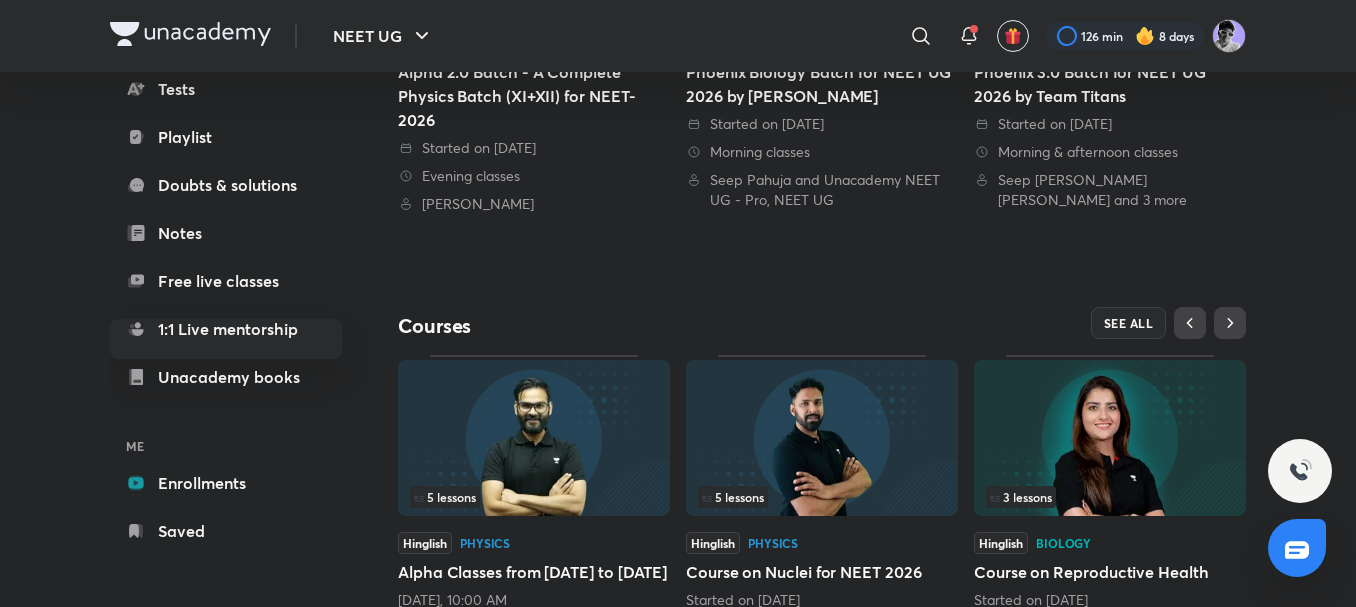 scroll, scrollTop: 745, scrollLeft: 0, axis: vertical 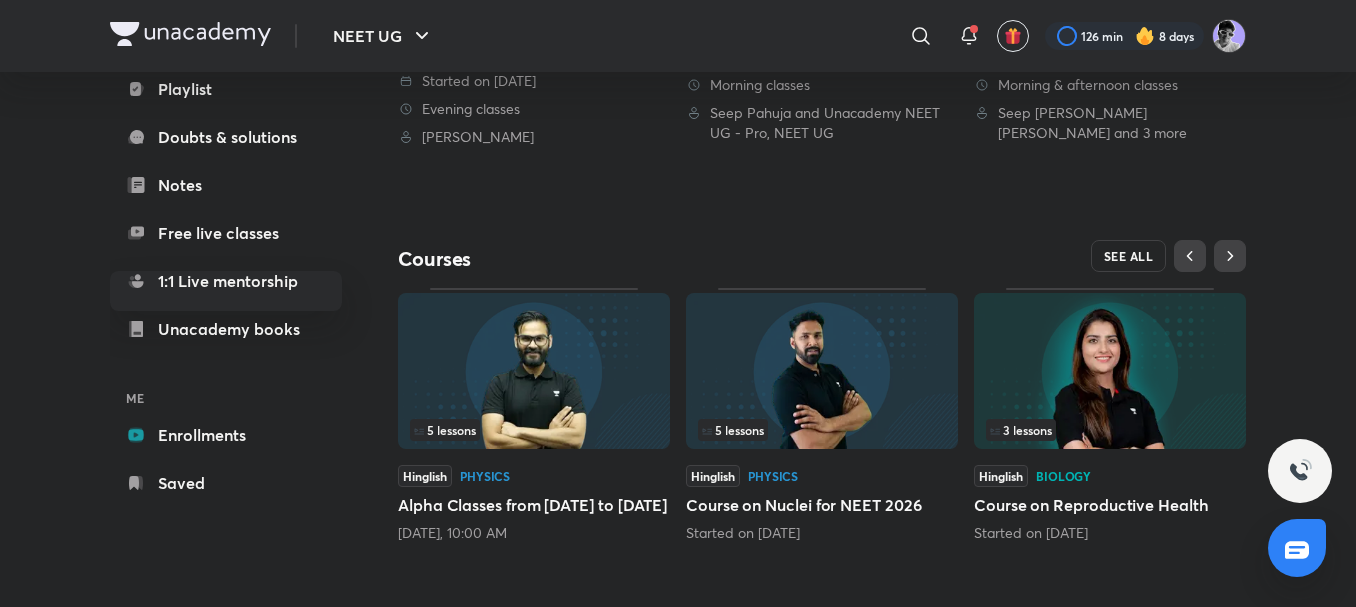 click on "SEE ALL" at bounding box center (1129, 256) 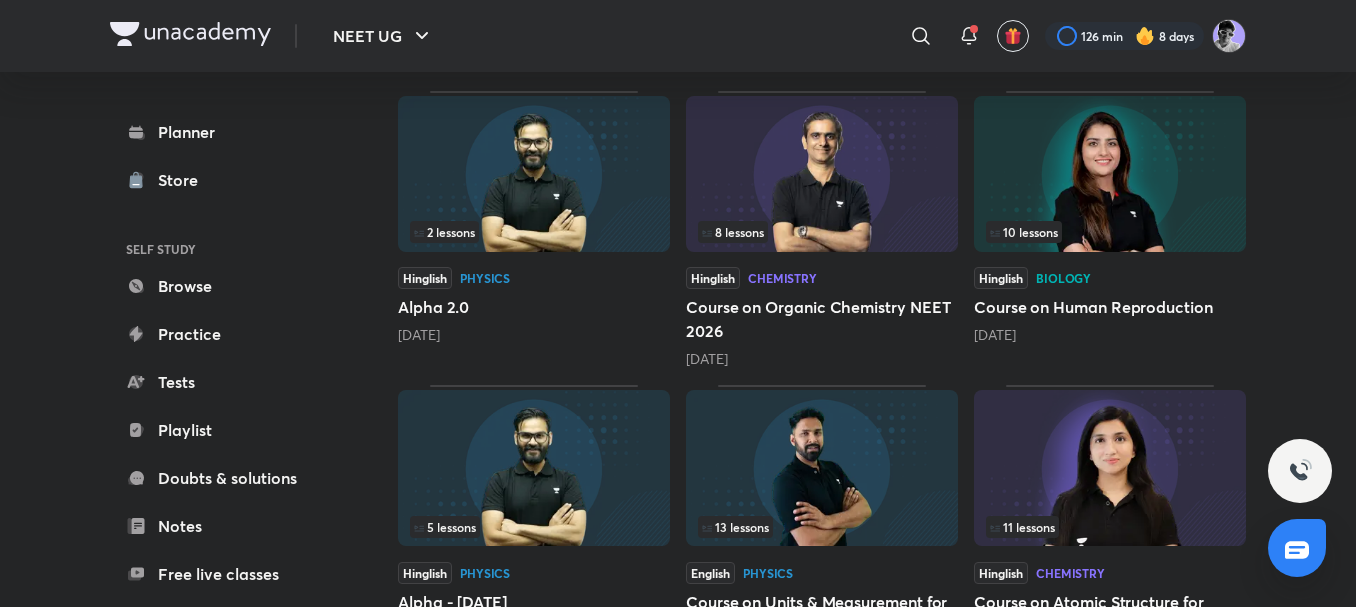 scroll, scrollTop: 860, scrollLeft: 0, axis: vertical 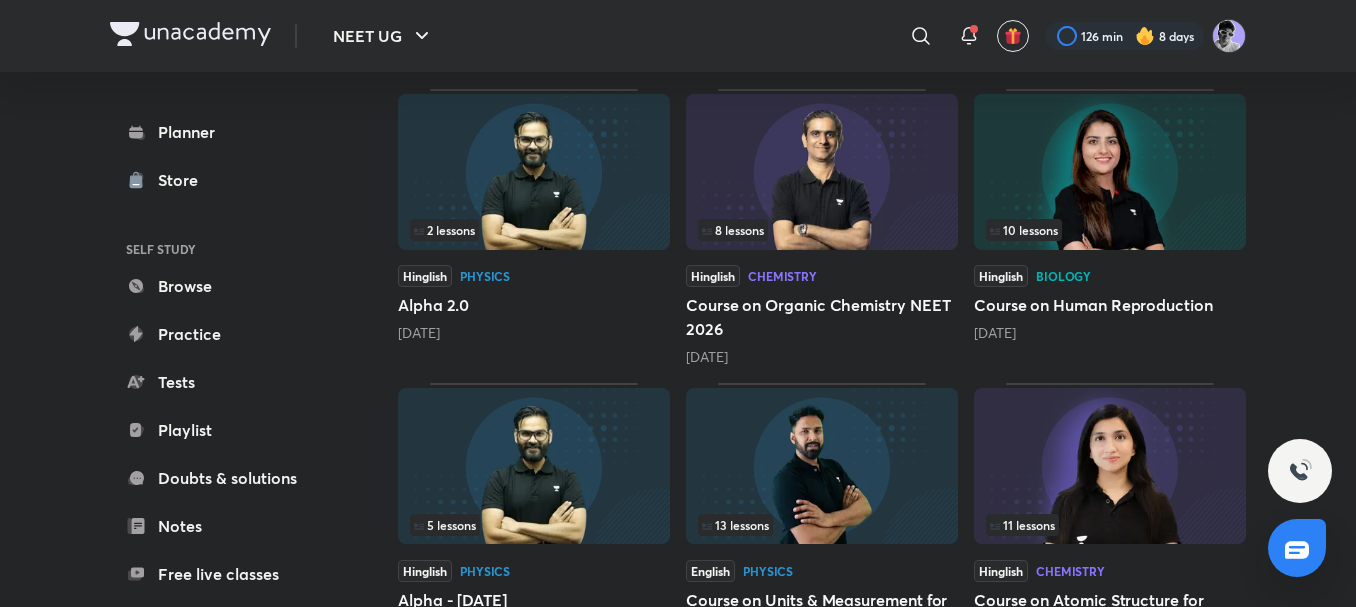click at bounding box center [1110, 172] 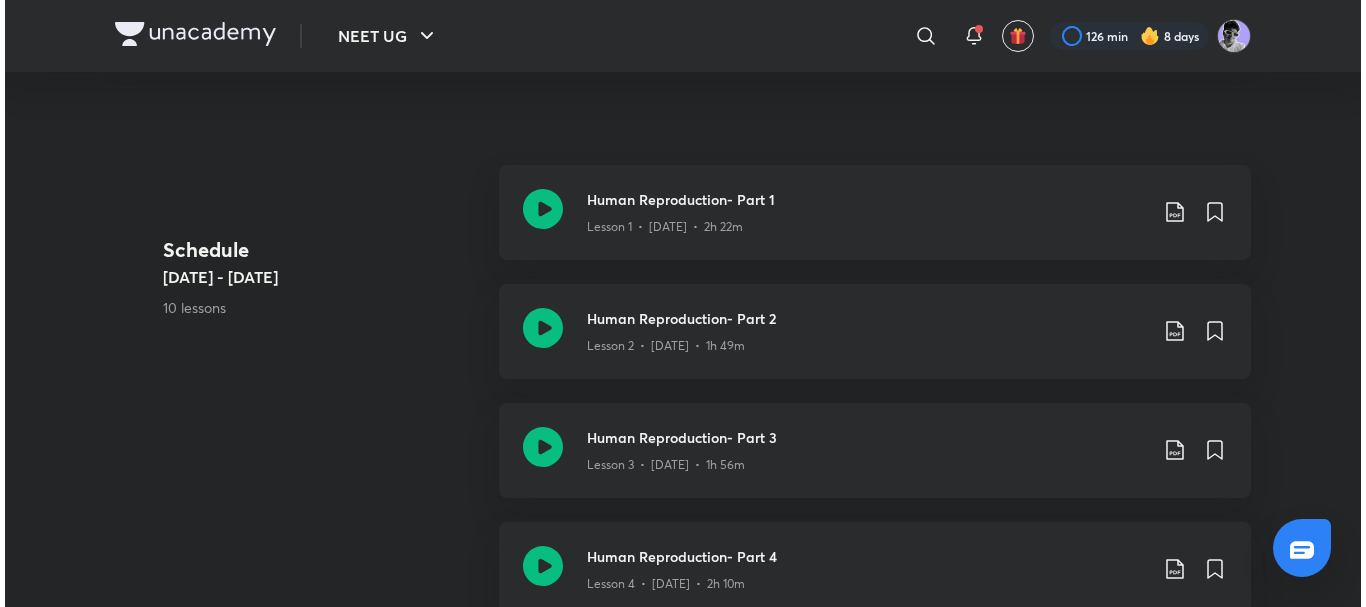 scroll, scrollTop: 0, scrollLeft: 0, axis: both 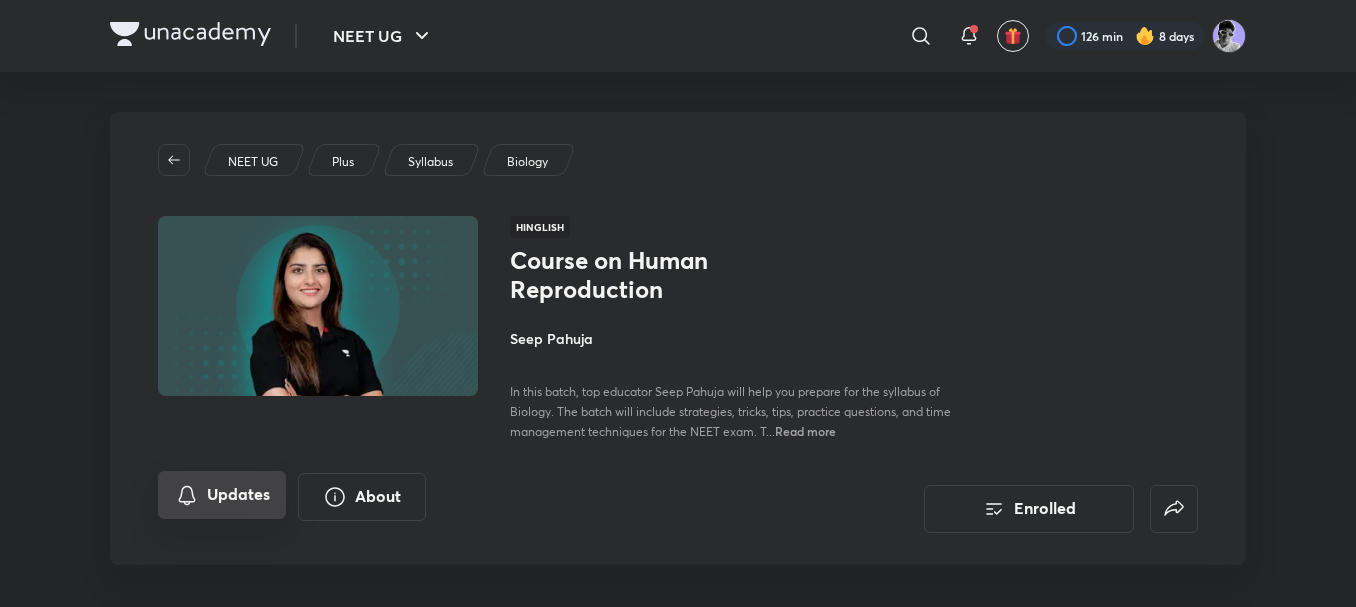 click on "Updates" at bounding box center [222, 495] 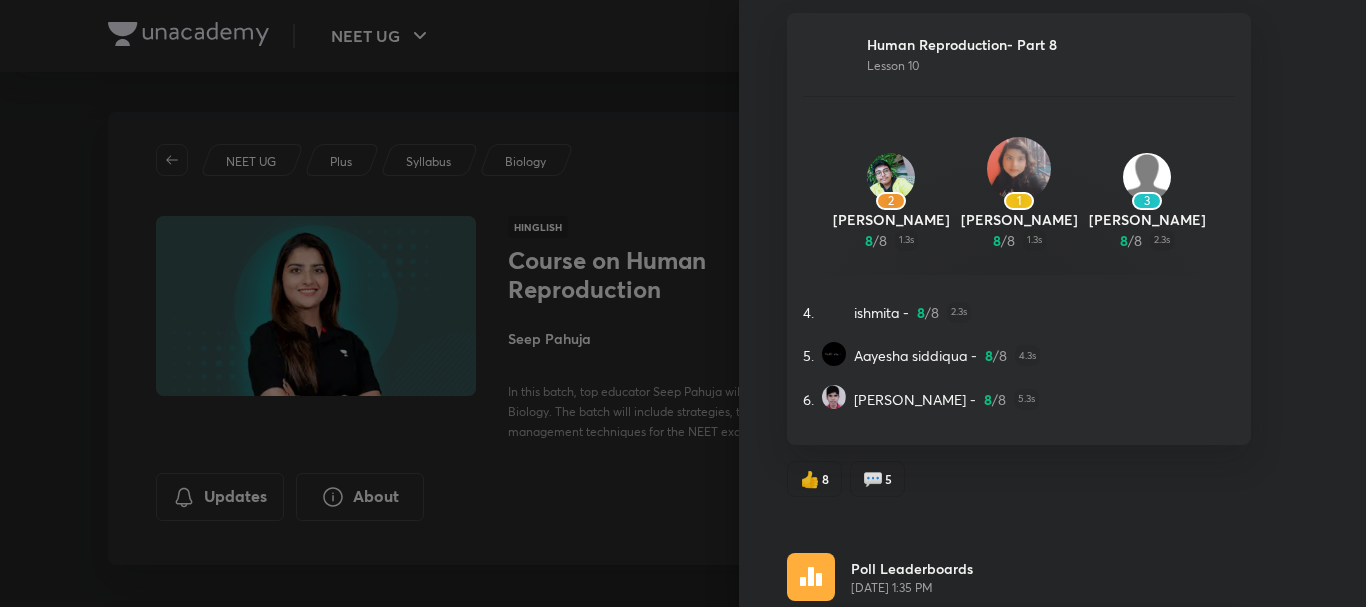 scroll, scrollTop: 0, scrollLeft: 0, axis: both 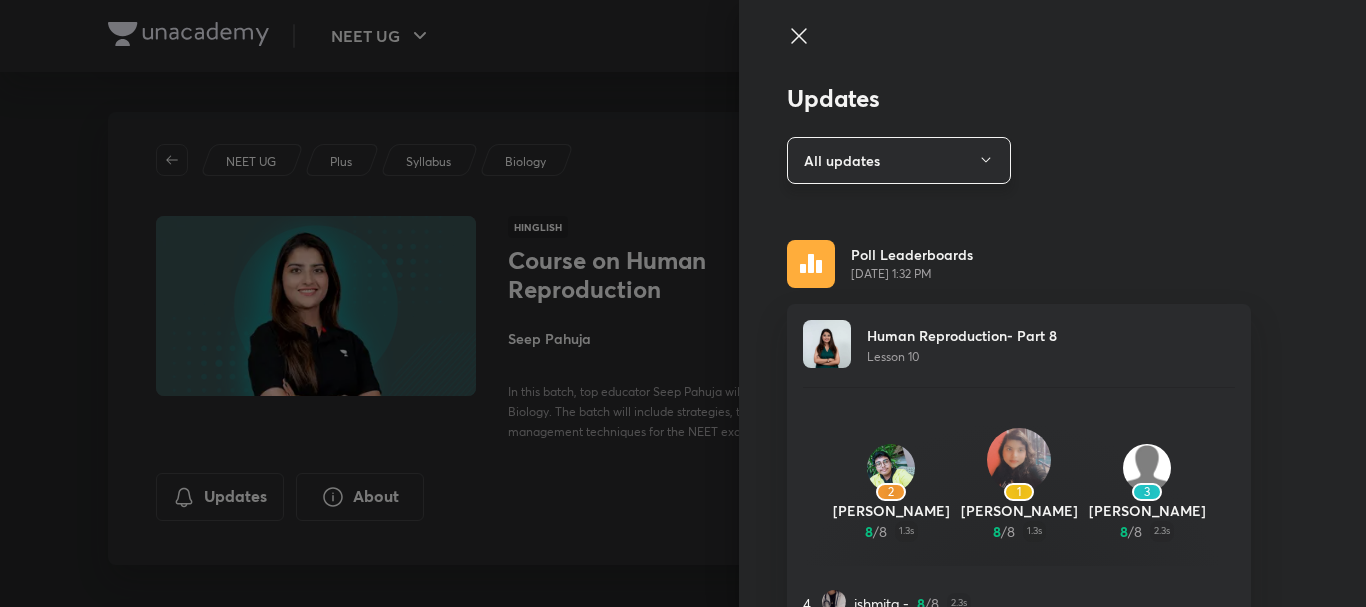 click on "All updates" at bounding box center (899, 160) 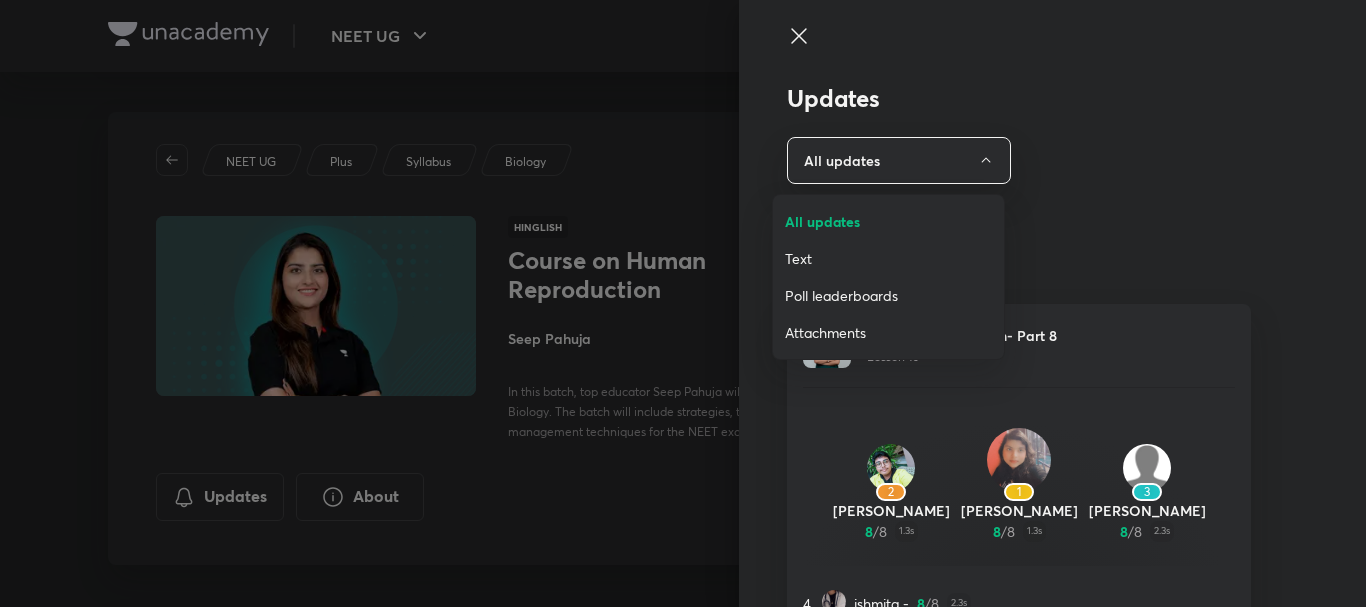 click on "Attachments" at bounding box center [888, 332] 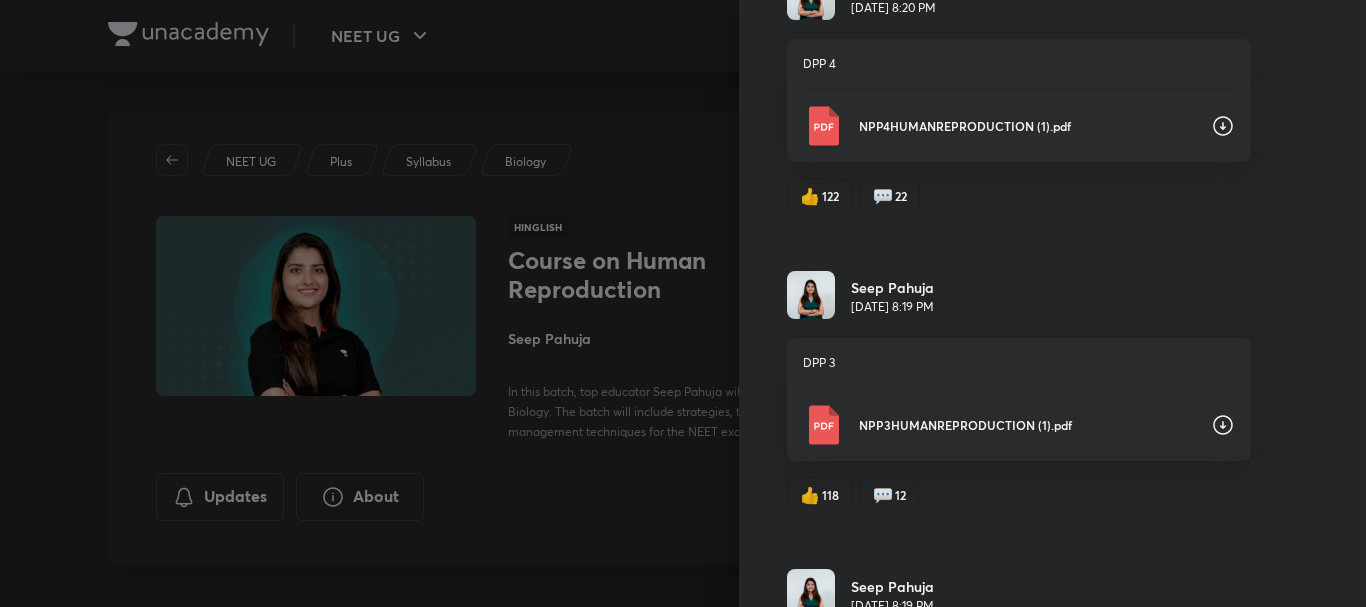 scroll, scrollTop: 0, scrollLeft: 0, axis: both 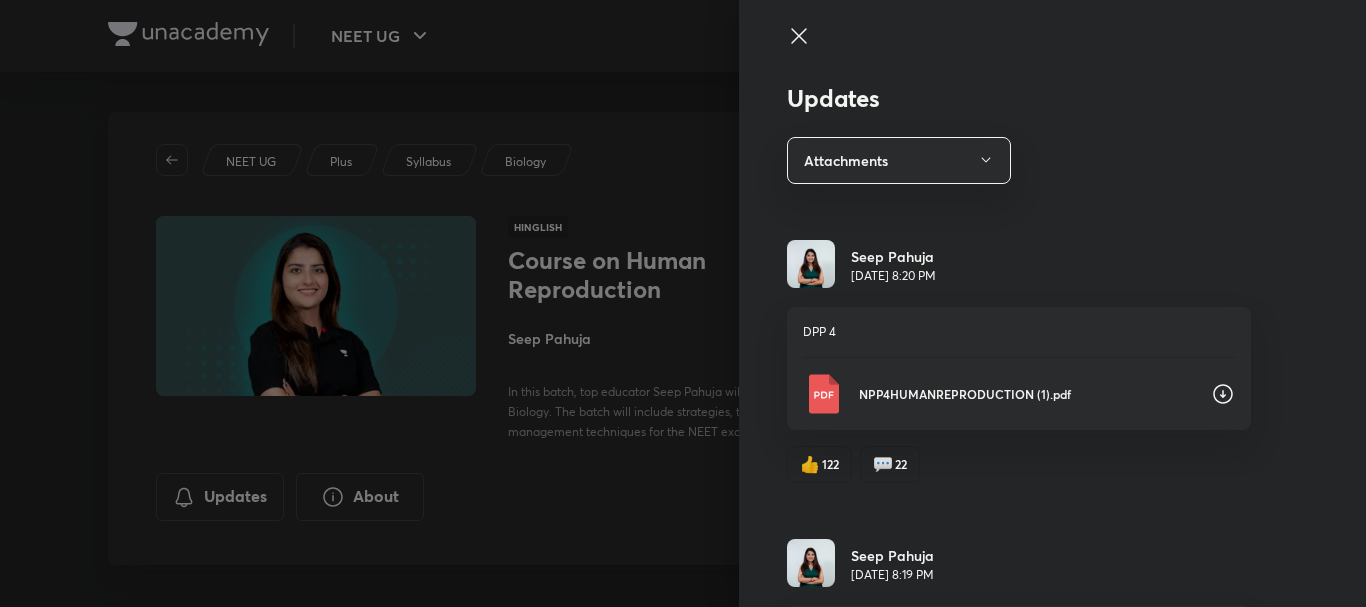 click at bounding box center [683, 303] 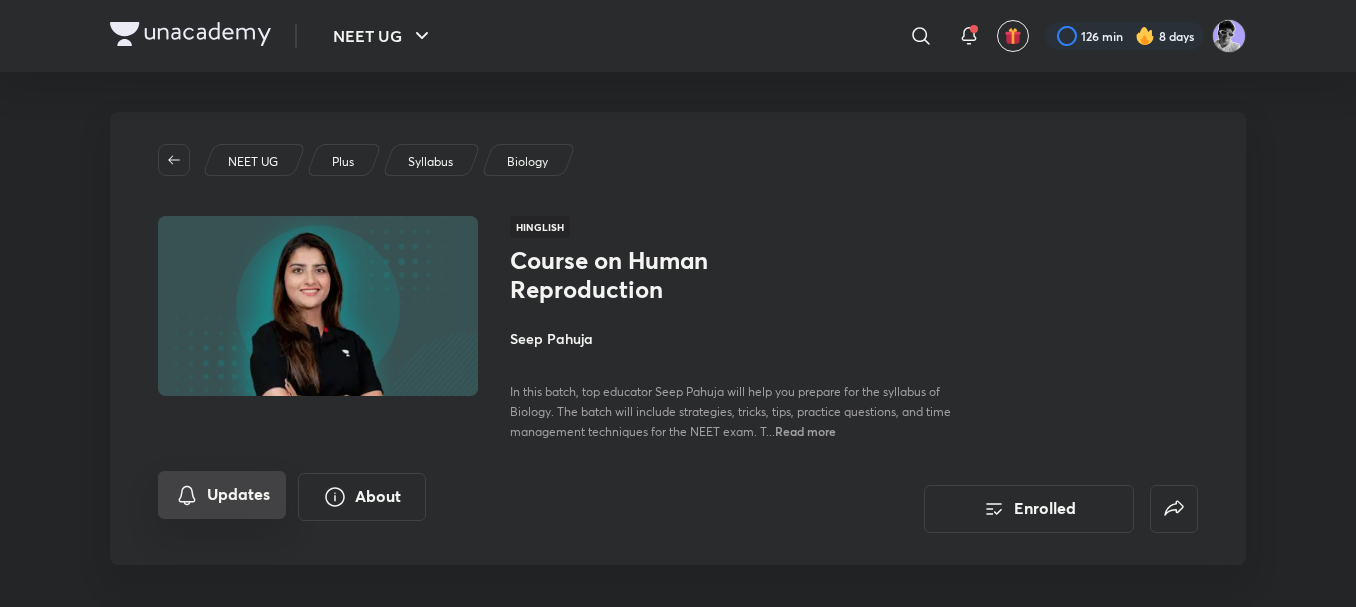 click on "Updates" at bounding box center [222, 495] 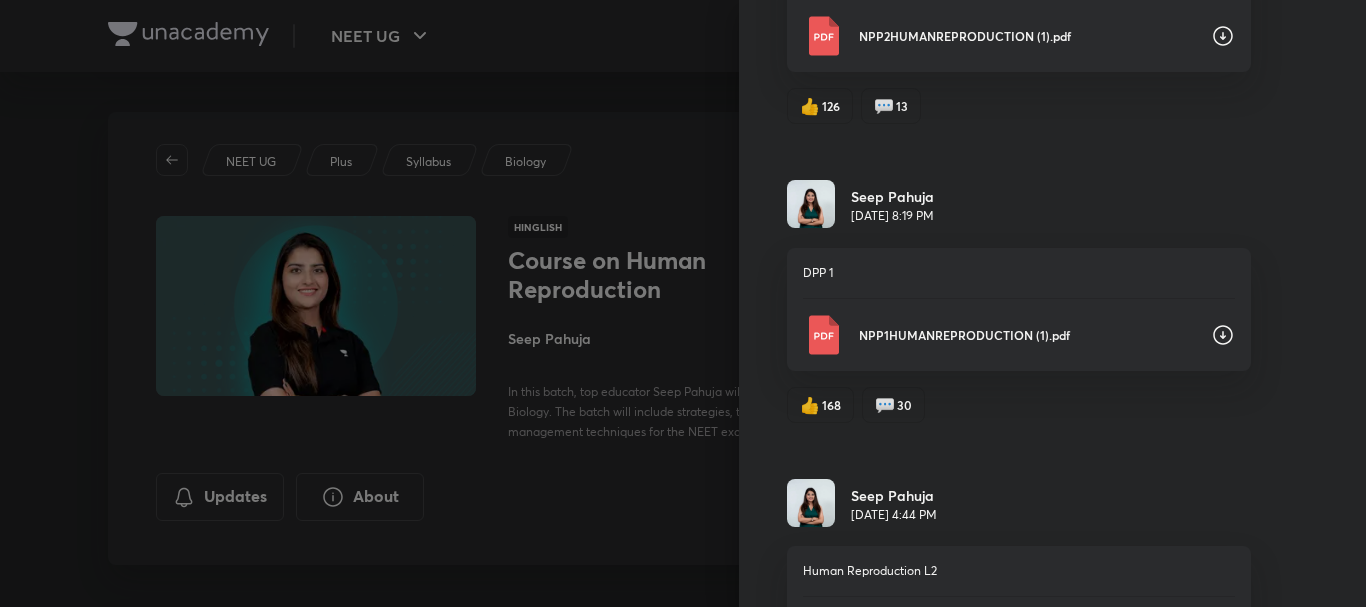 scroll, scrollTop: 958, scrollLeft: 0, axis: vertical 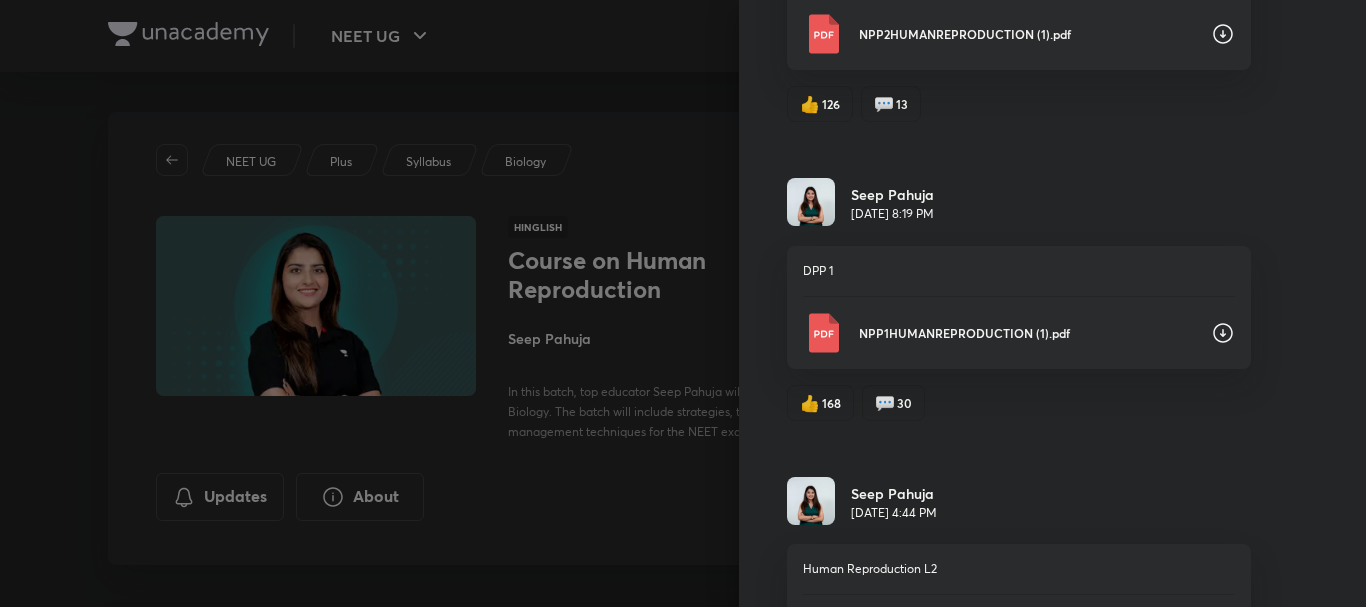 click 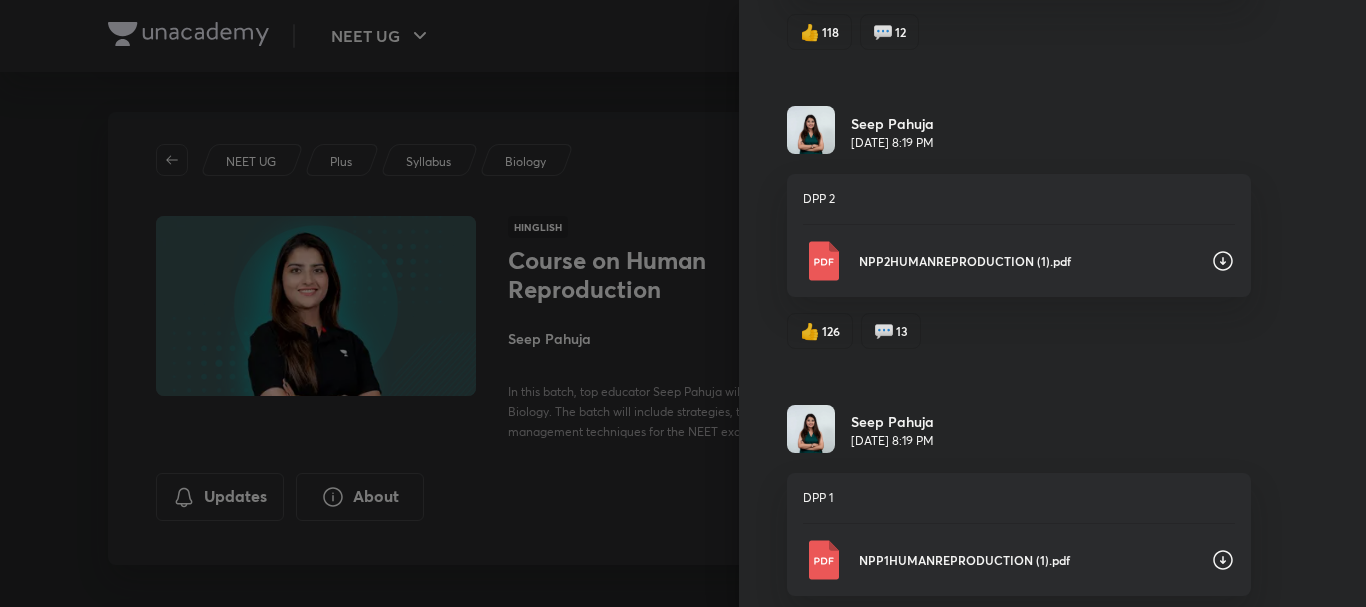 scroll, scrollTop: 729, scrollLeft: 0, axis: vertical 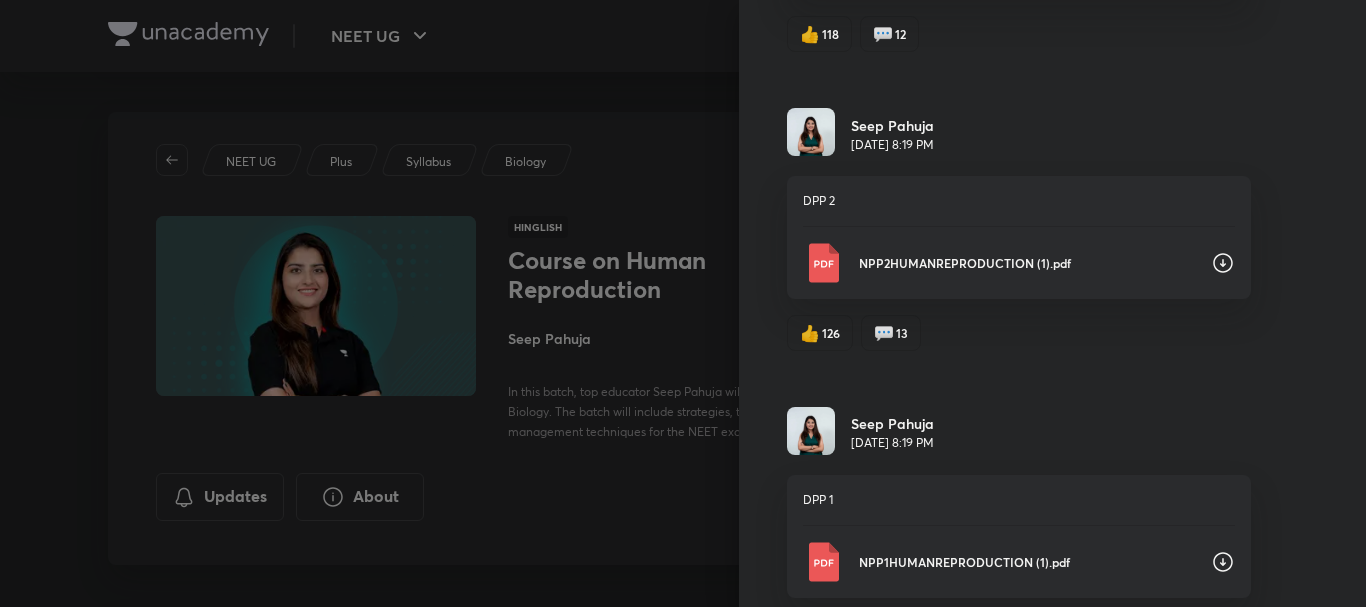 click 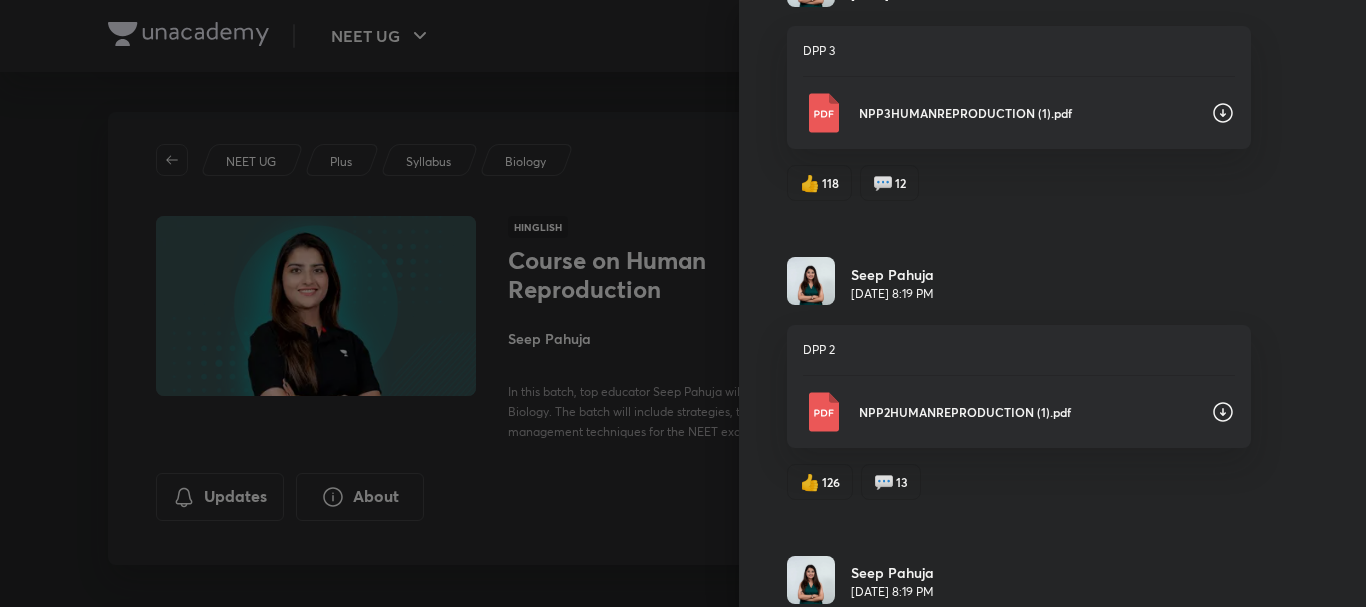 scroll, scrollTop: 562, scrollLeft: 0, axis: vertical 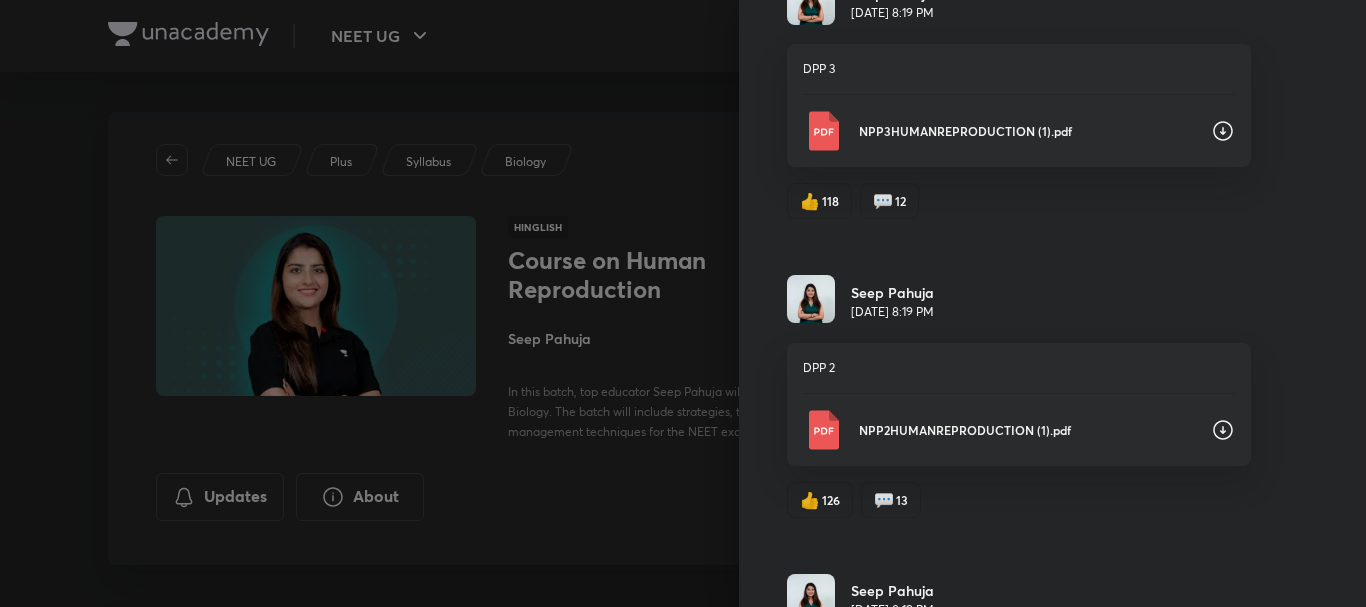 click 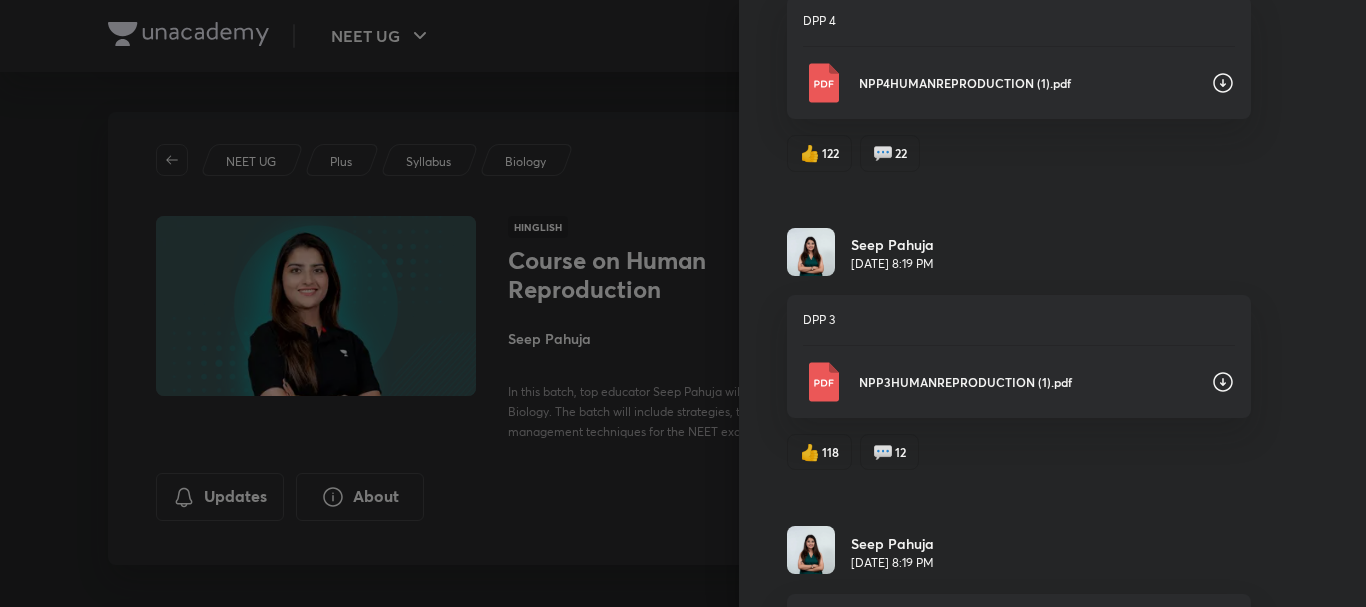 scroll, scrollTop: 298, scrollLeft: 0, axis: vertical 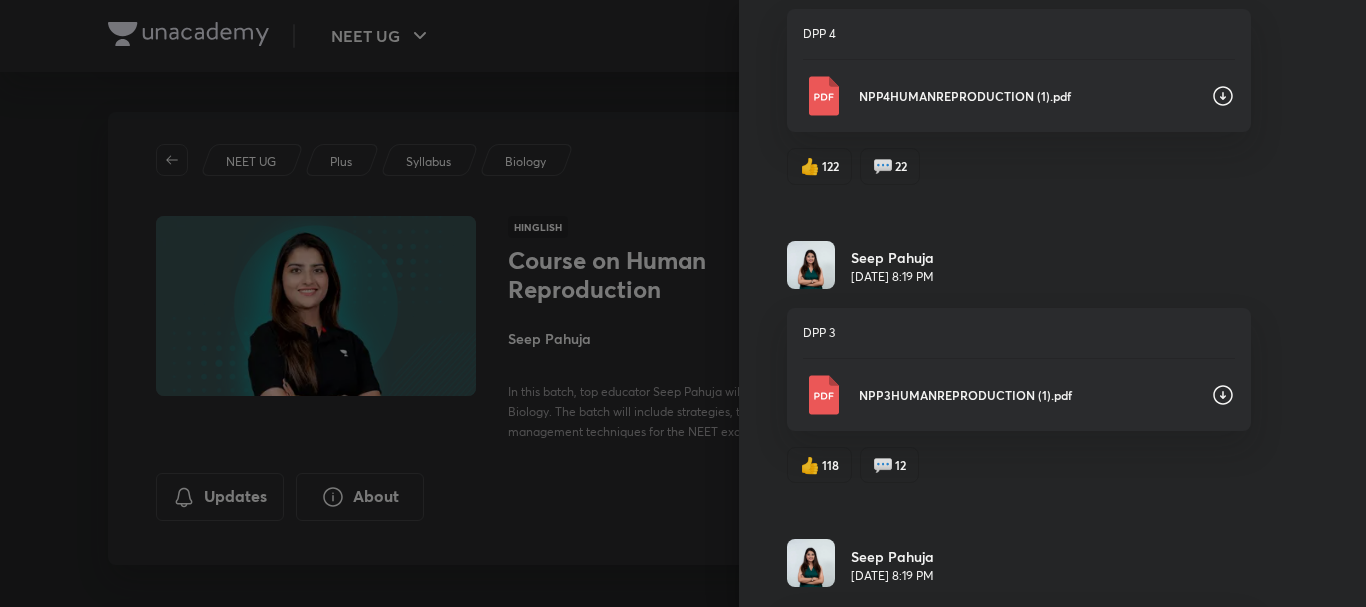 click 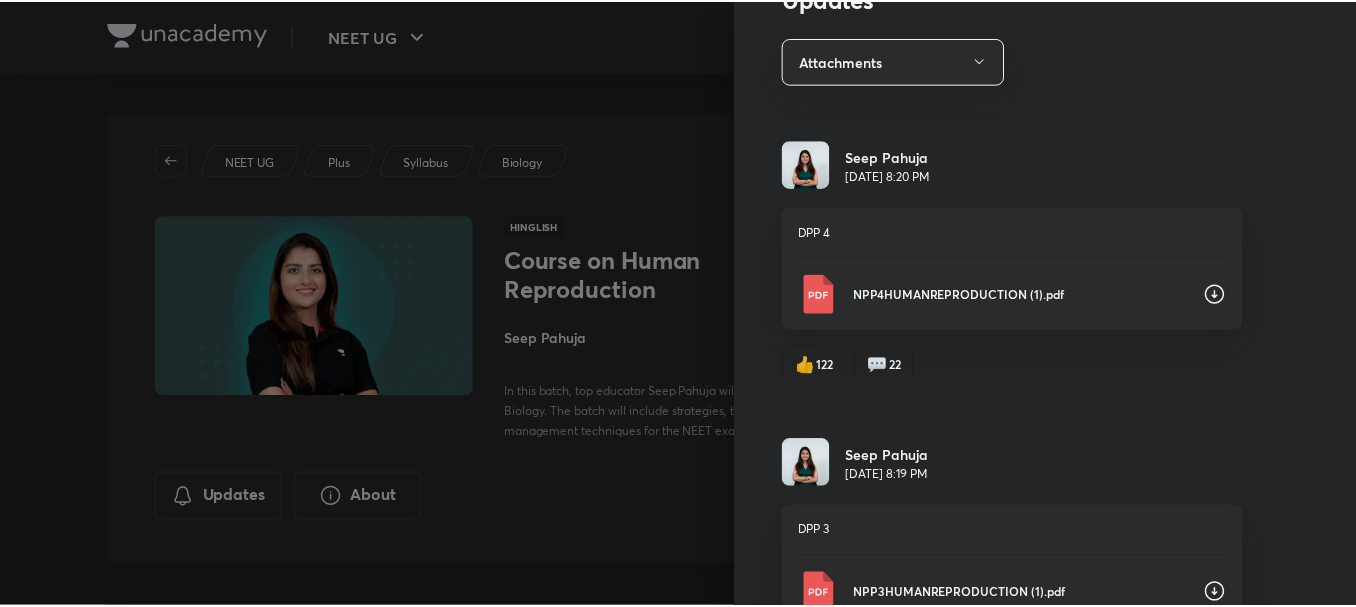 scroll, scrollTop: 0, scrollLeft: 0, axis: both 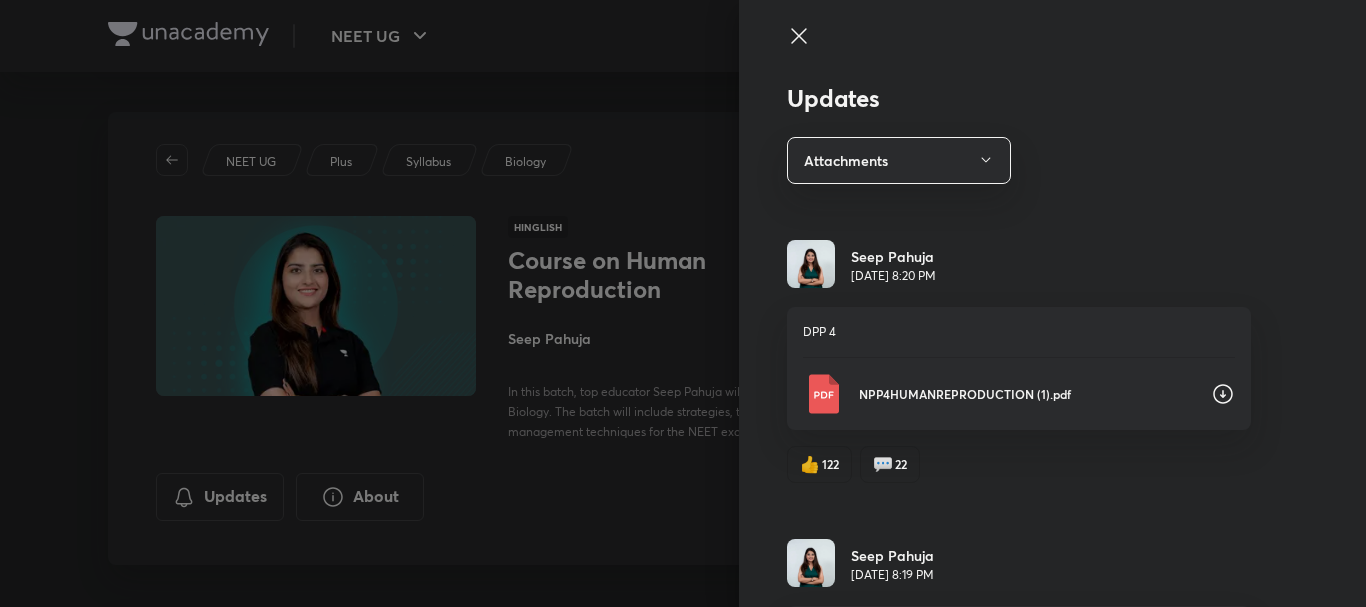 click 